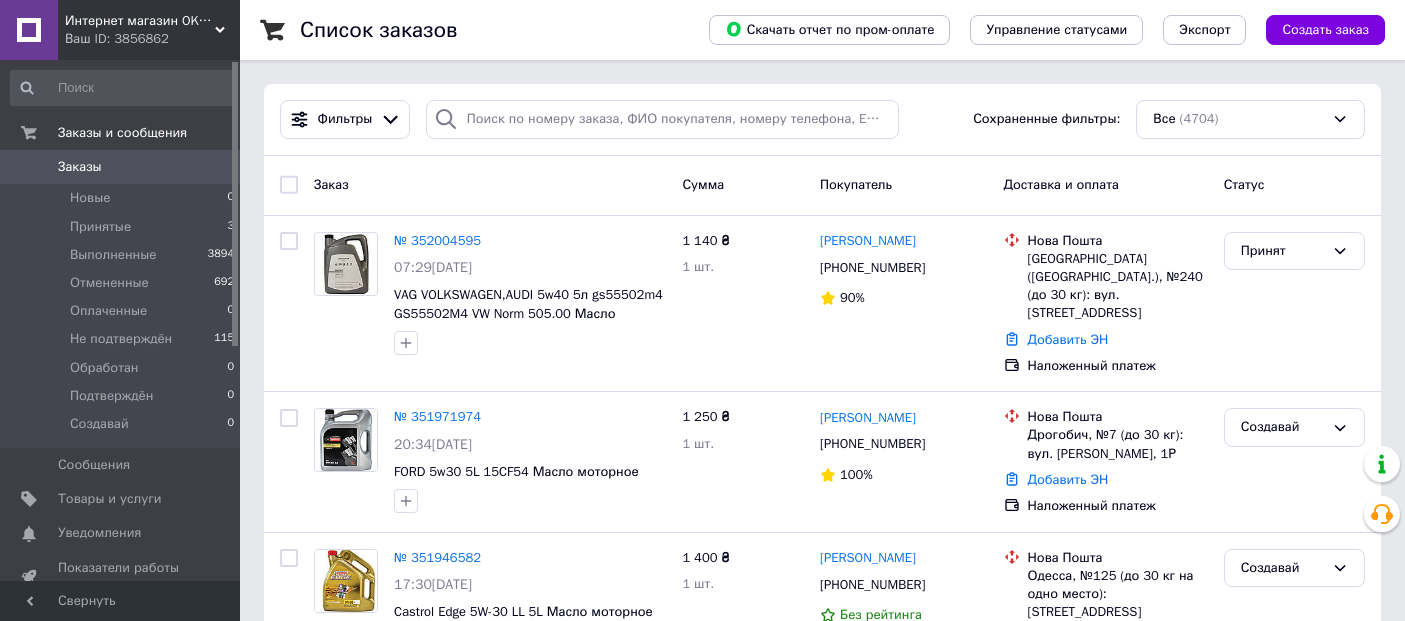 scroll, scrollTop: 0, scrollLeft: 0, axis: both 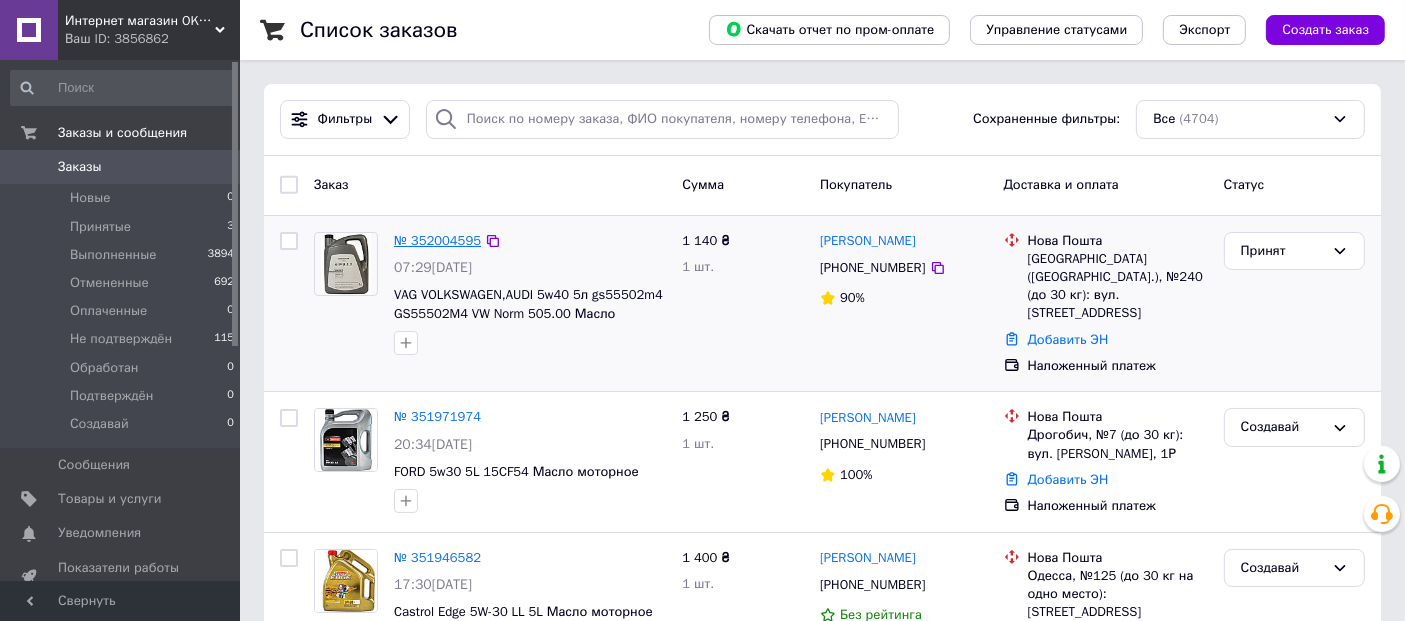 click on "№ 352004595" at bounding box center [437, 240] 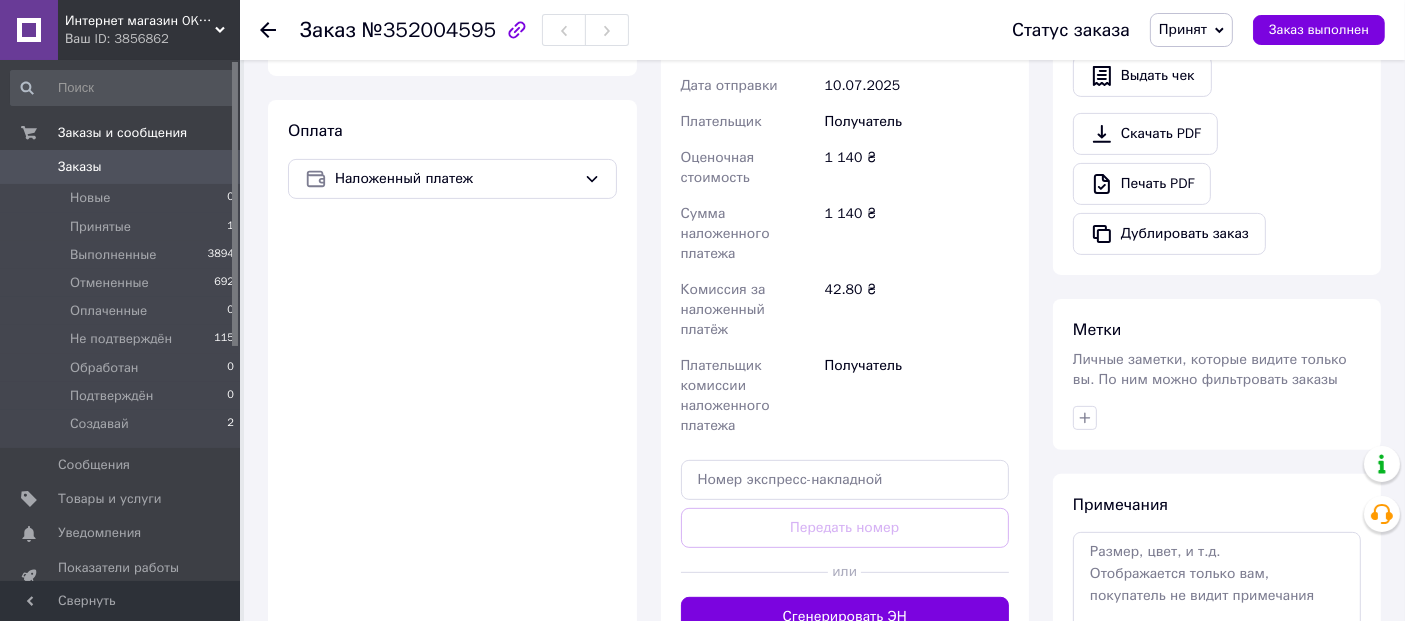 scroll, scrollTop: 740, scrollLeft: 0, axis: vertical 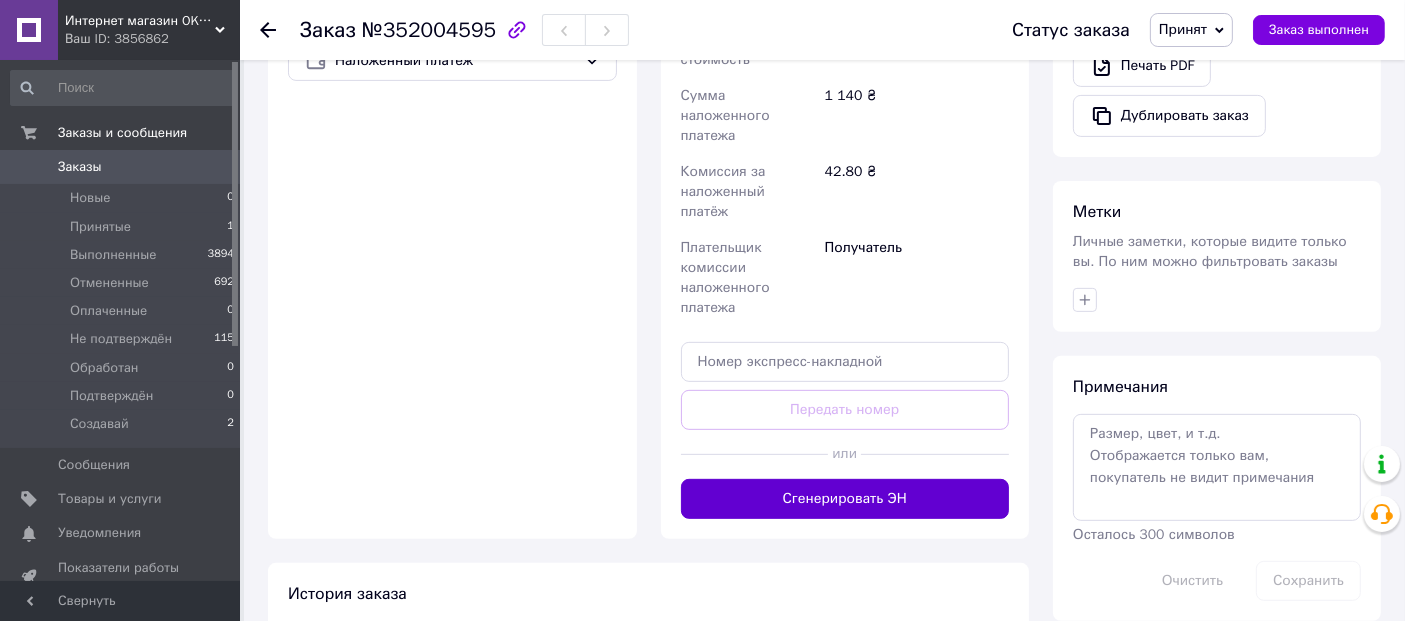click on "Доставка Редактировать Нова Пошта (бесплатно от 5000 ₴) Получатель [PERSON_NAME] Телефон получателя [PHONE_NUMBER] Адрес [STREET_ADDRESS] (до 30 кг): [STREET_ADDRESS][PERSON_NAME] Дата отправки [DATE] Плательщик Получатель Оценочная стоимость 1 140 ₴ Сумма наложенного платежа 1 140 ₴ Комиссия за наложенный платёж 42.80 ₴ Плательщик комиссии наложенного платежа Получатель Передать номер или Сгенерировать ЭН" at bounding box center [845, 109] 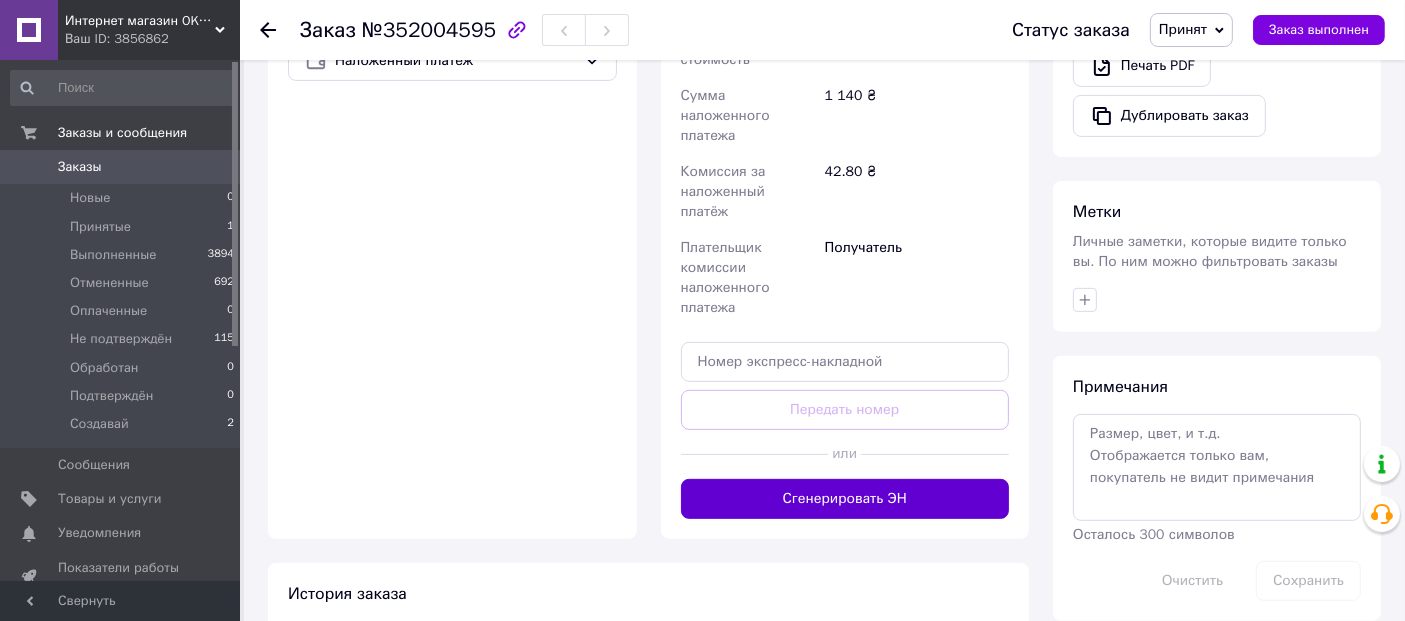 click on "Сгенерировать ЭН" at bounding box center [845, 499] 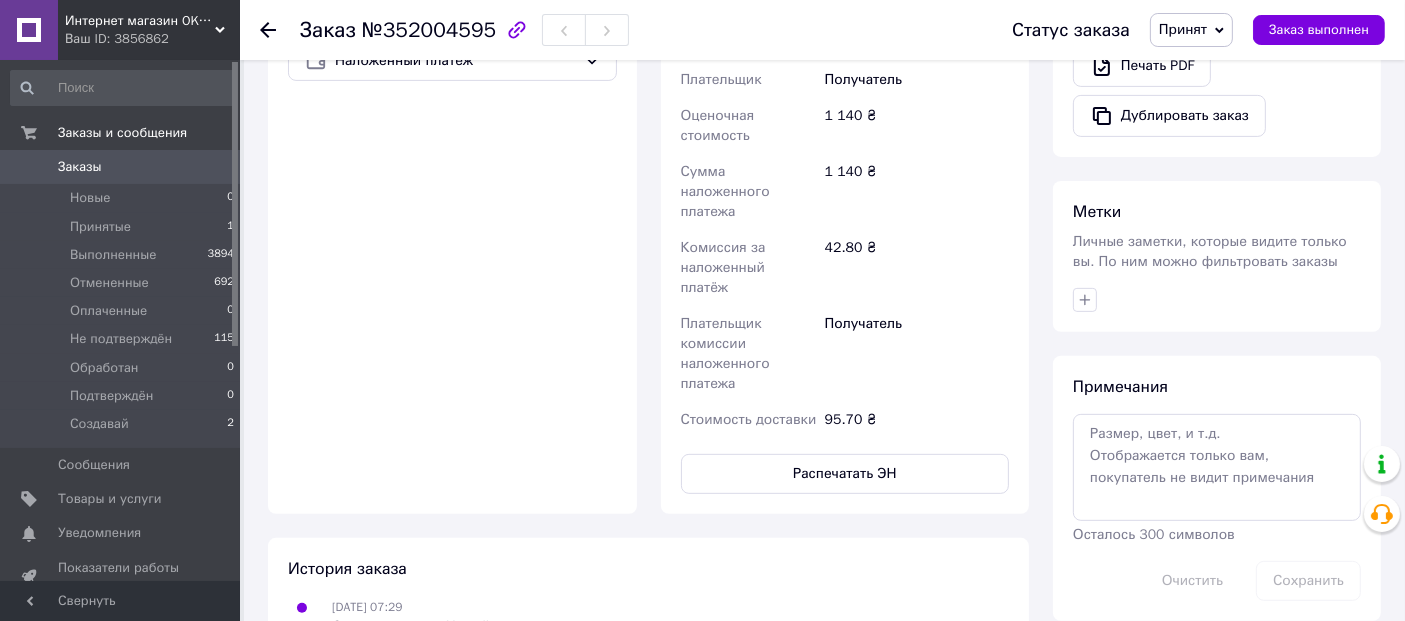 click 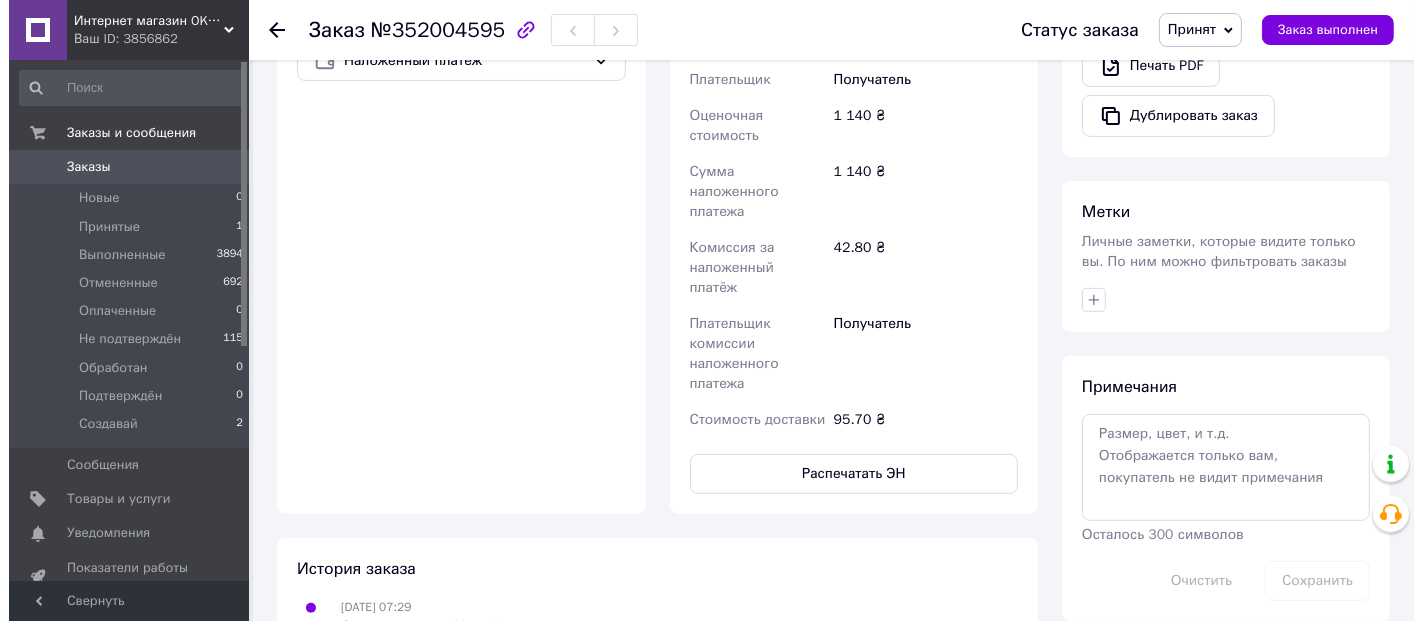scroll, scrollTop: 0, scrollLeft: 0, axis: both 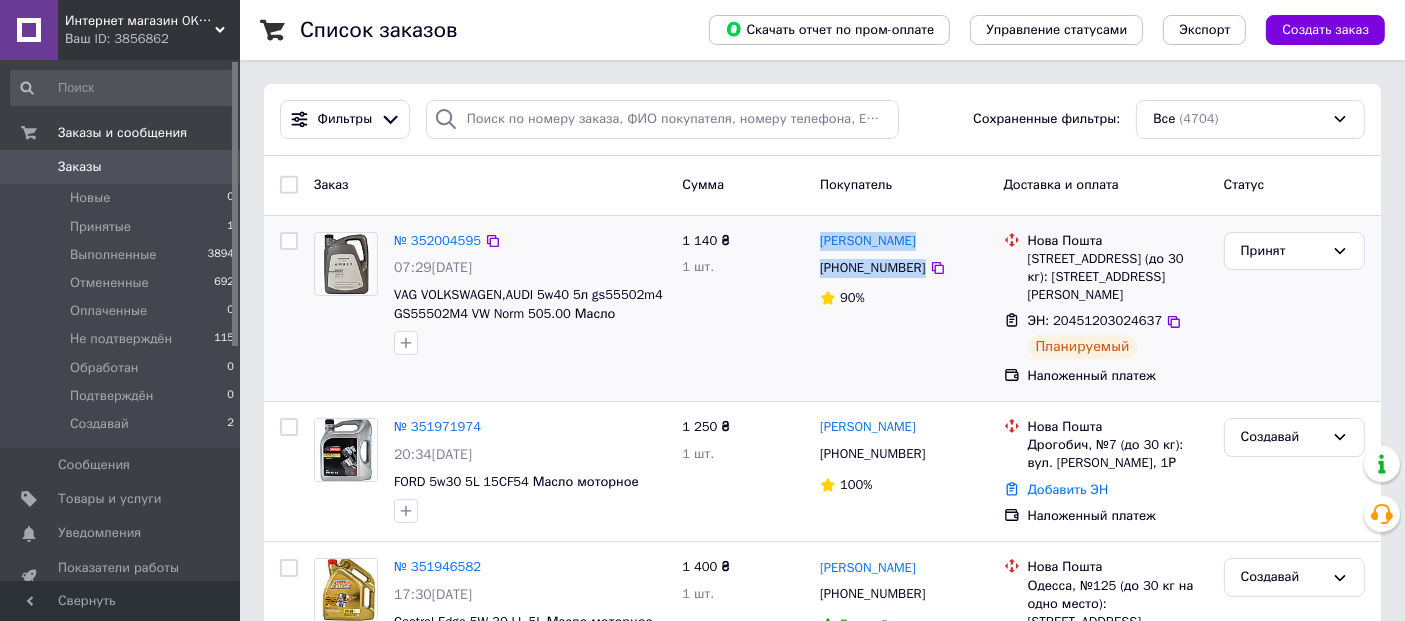 drag, startPoint x: 951, startPoint y: 268, endPoint x: 812, endPoint y: 250, distance: 140.16063 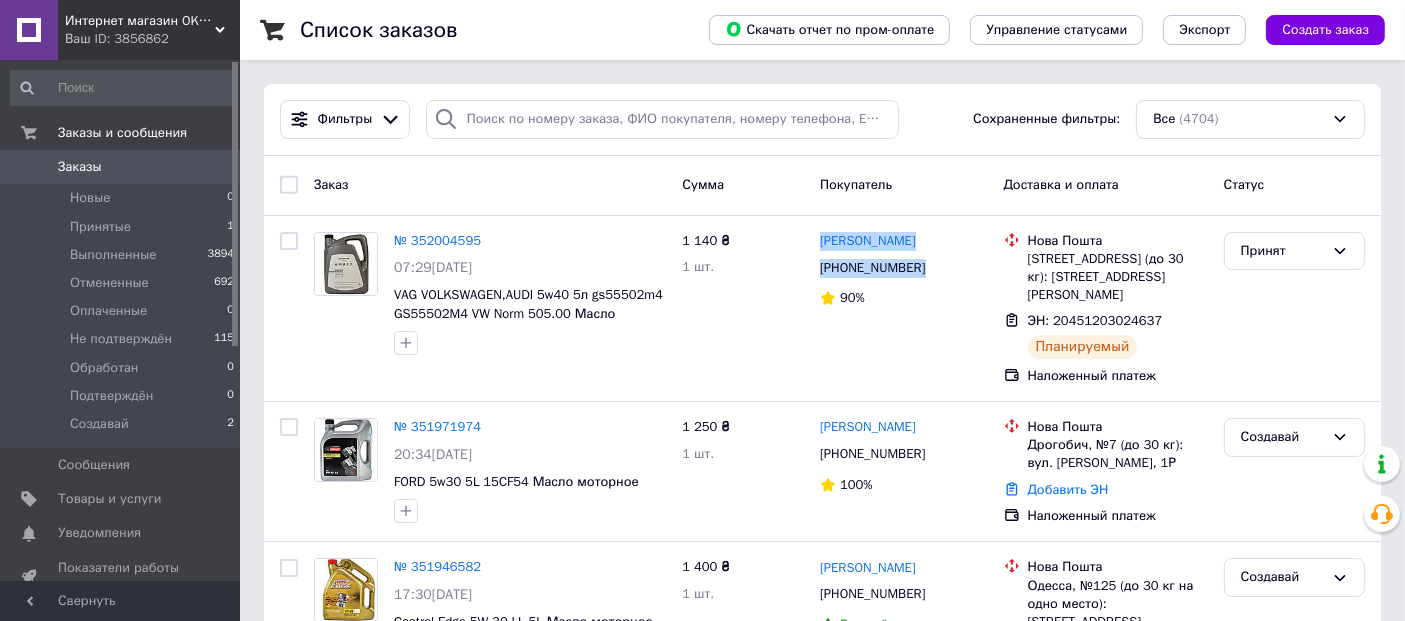 copy on "[PERSON_NAME] [PHONE_NUMBER]" 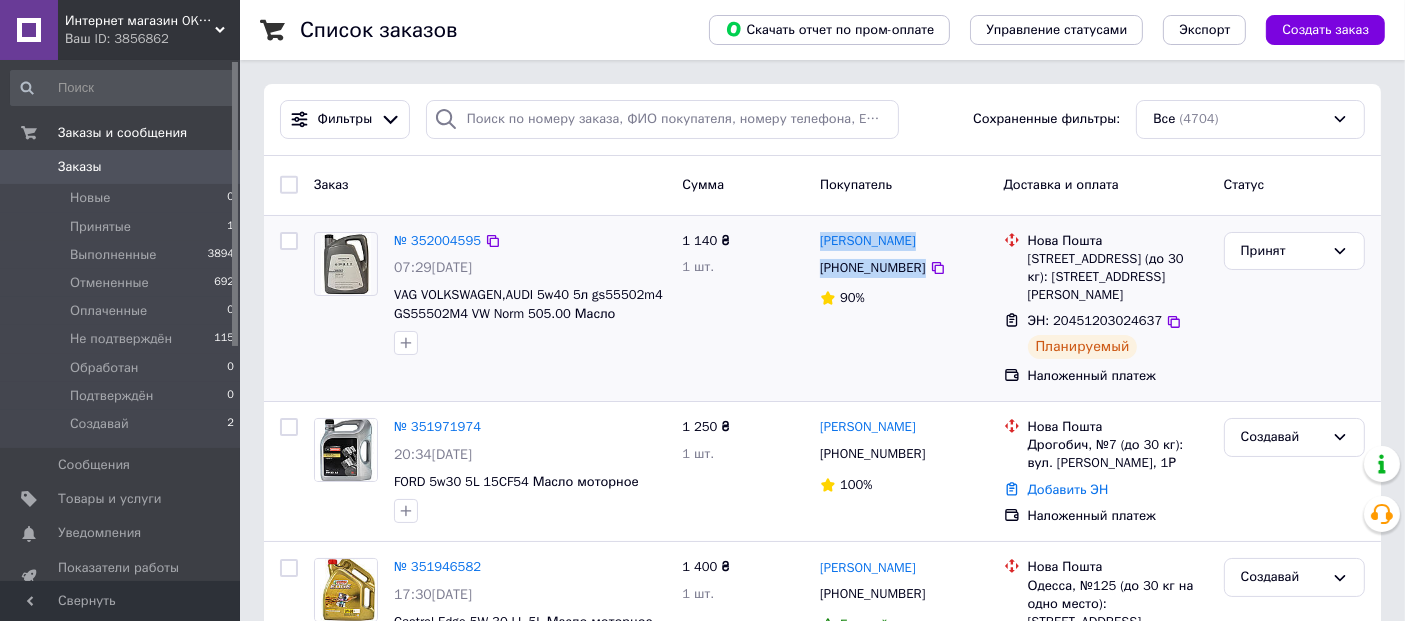 click on "№ 352004595 07:29[DATE] VAG VOLKSWAGEN,AUDI 5w40 5л gs55502m4 GS55502M4  VW Norm 505.00 Масло моторное 1 140 ₴ 1 шт. [PERSON_NAME] [PHONE_NUMBER] 90% Нова Пошта [STREET_ADDRESS] (до 30 кг): [STREET_ADDRESS][PERSON_NAME] ЭН: 20451203024637 Планируемый Наложенный платеж Принят" at bounding box center [822, 309] 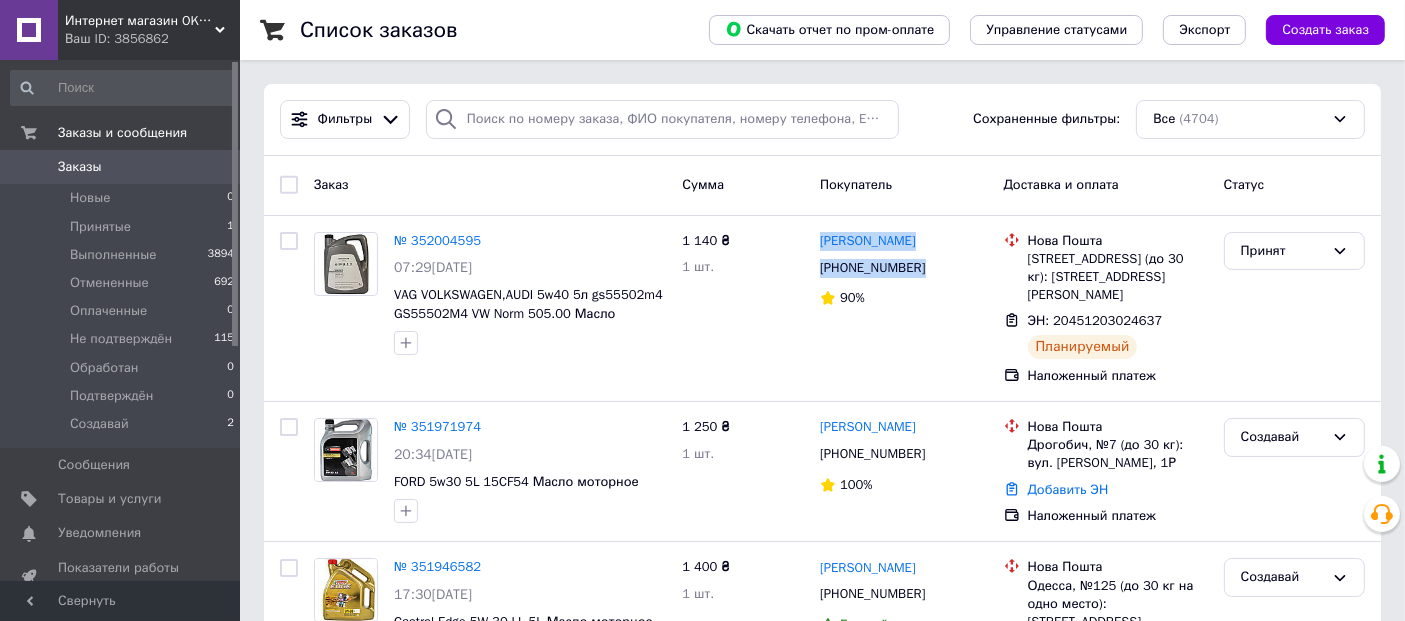 copy on "VAG VOLKSWAGEN,AUDI 5w40 5л gs55502m4 GS55502M4  VW Norm 505.00 Масло моторное 1 140 ₴ 1 шт." 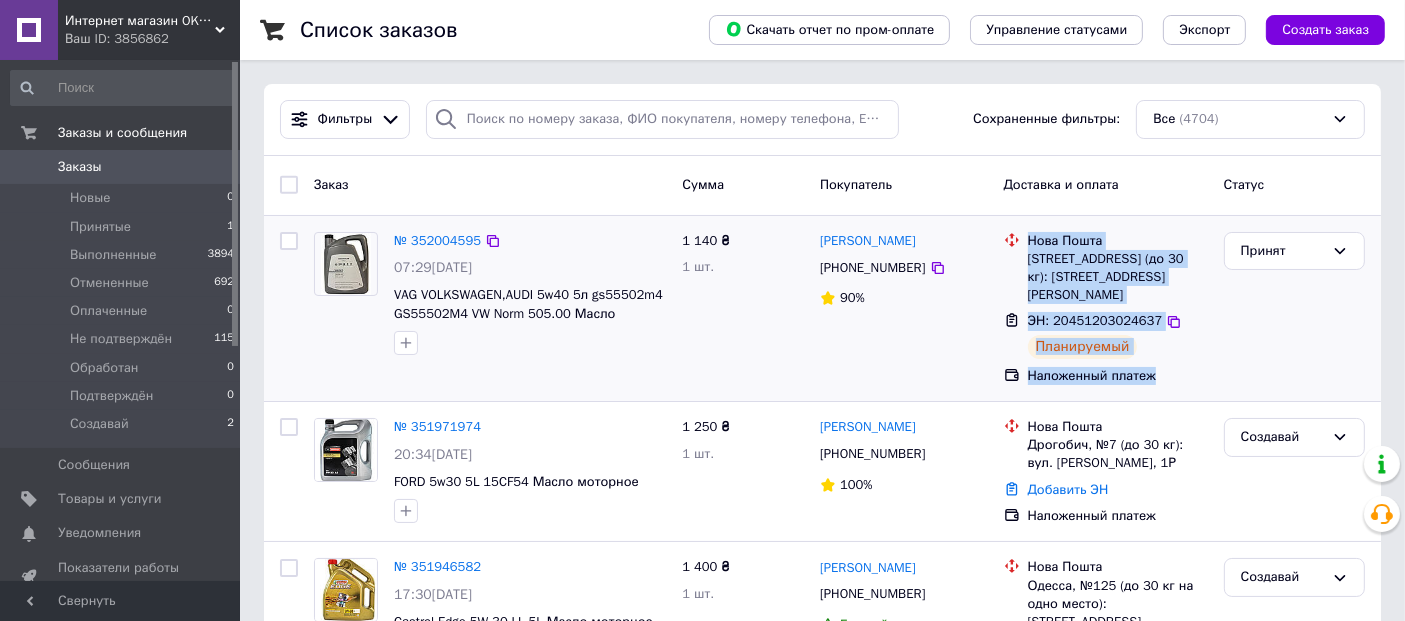 drag, startPoint x: 1181, startPoint y: 381, endPoint x: 1015, endPoint y: 239, distance: 218.44908 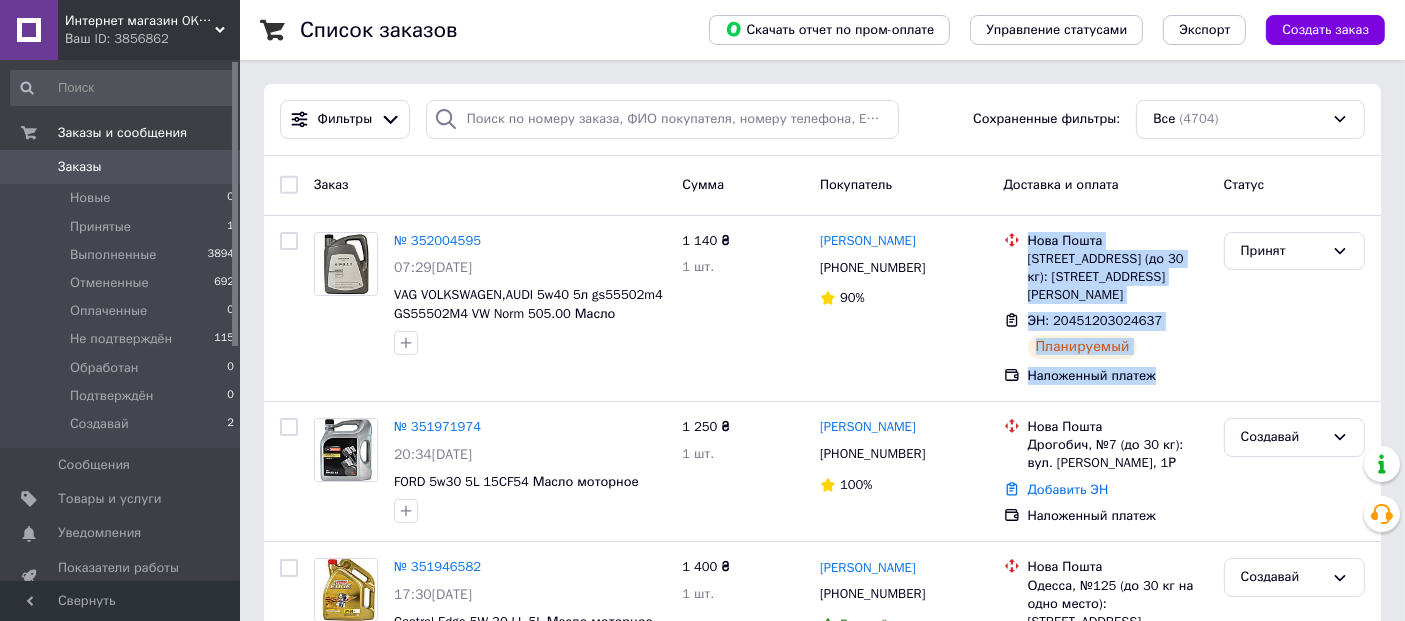 copy on "Нова Пошта [STREET_ADDRESS] (до 30 кг): [STREET_ADDRESS][PERSON_NAME] ЭН: 20451203024637 Планируемый Наложенный платеж" 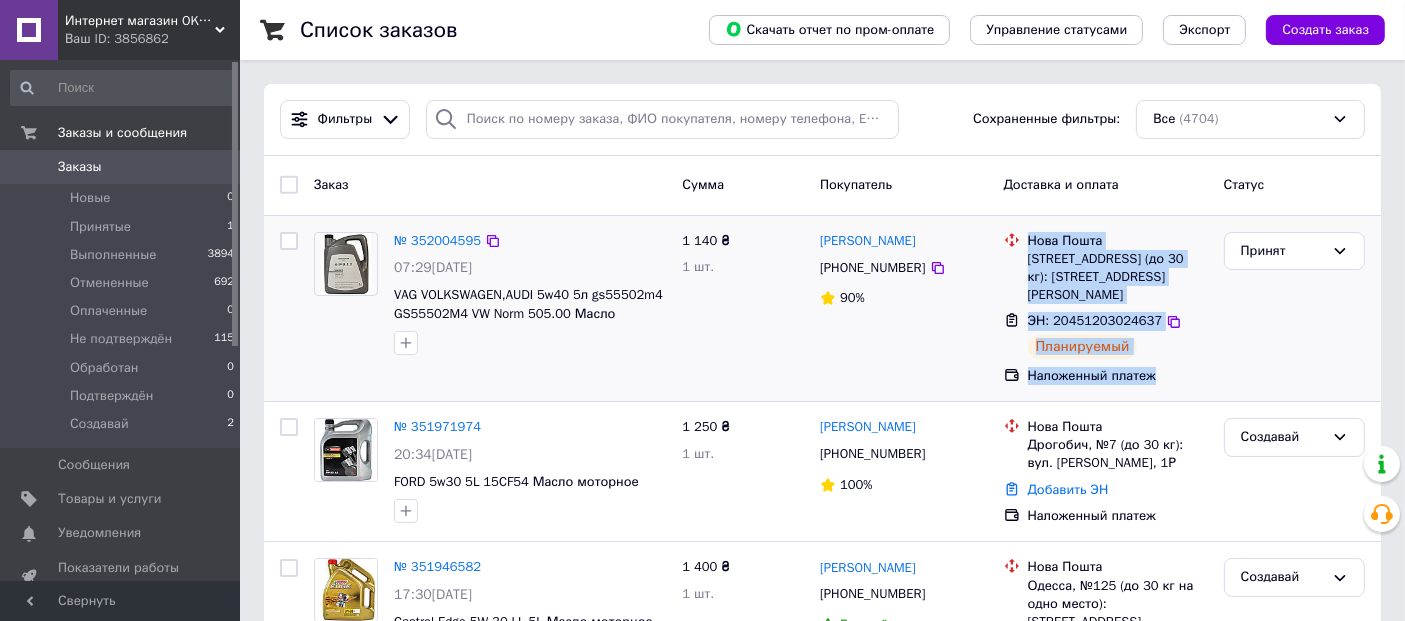 click on "ЭН: 20451203024637" at bounding box center [1095, 320] 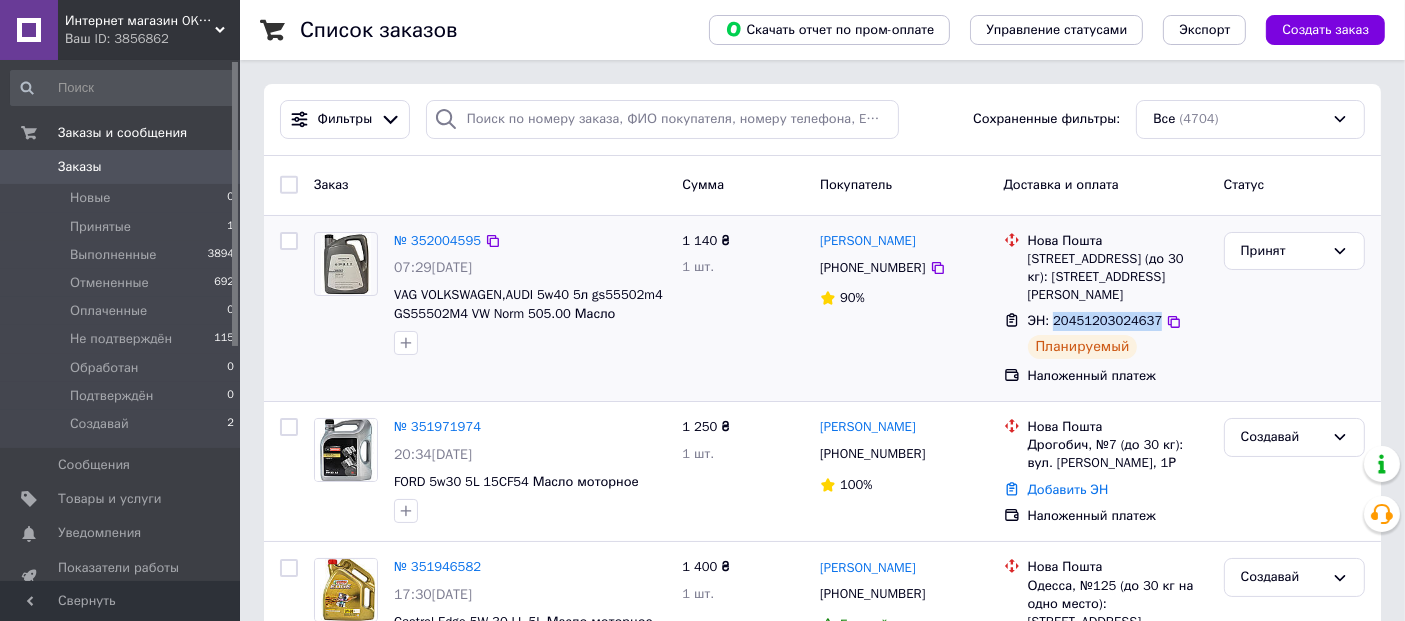 click on "ЭН: 20451203024637" at bounding box center [1095, 320] 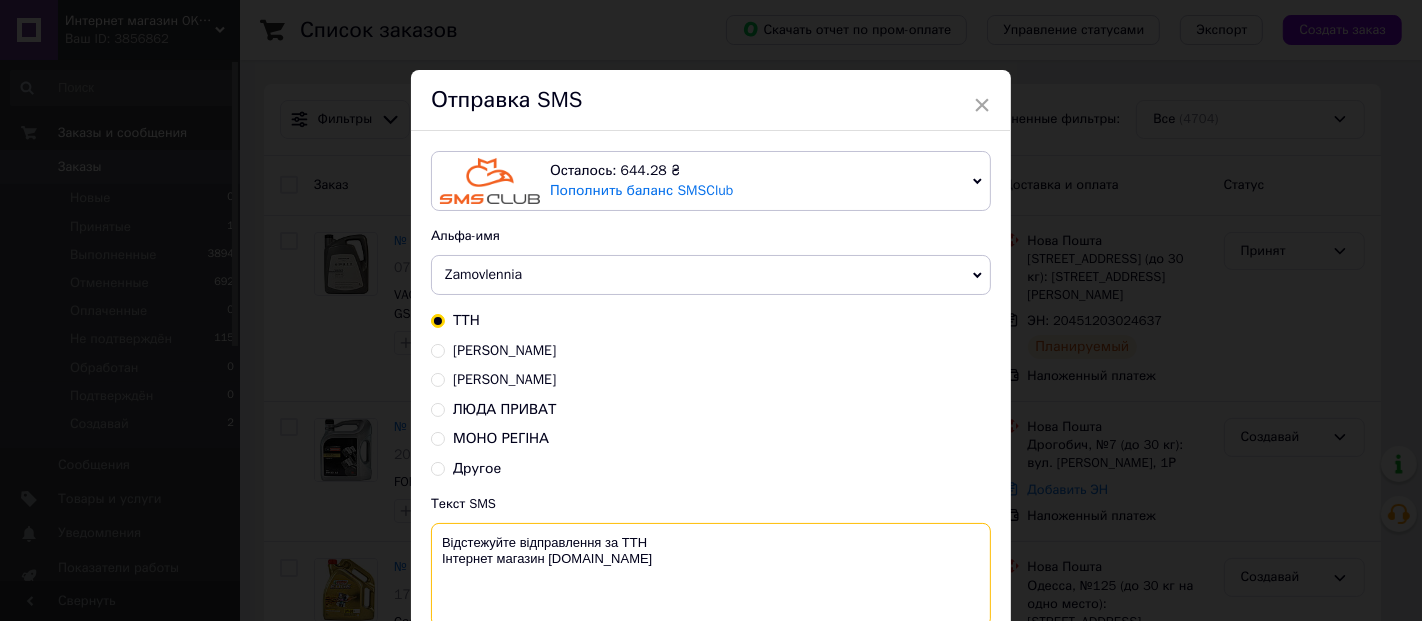click on "Відстежуйте відправлення за ТТН
Інтернет магазин [DOMAIN_NAME]" at bounding box center (711, 575) 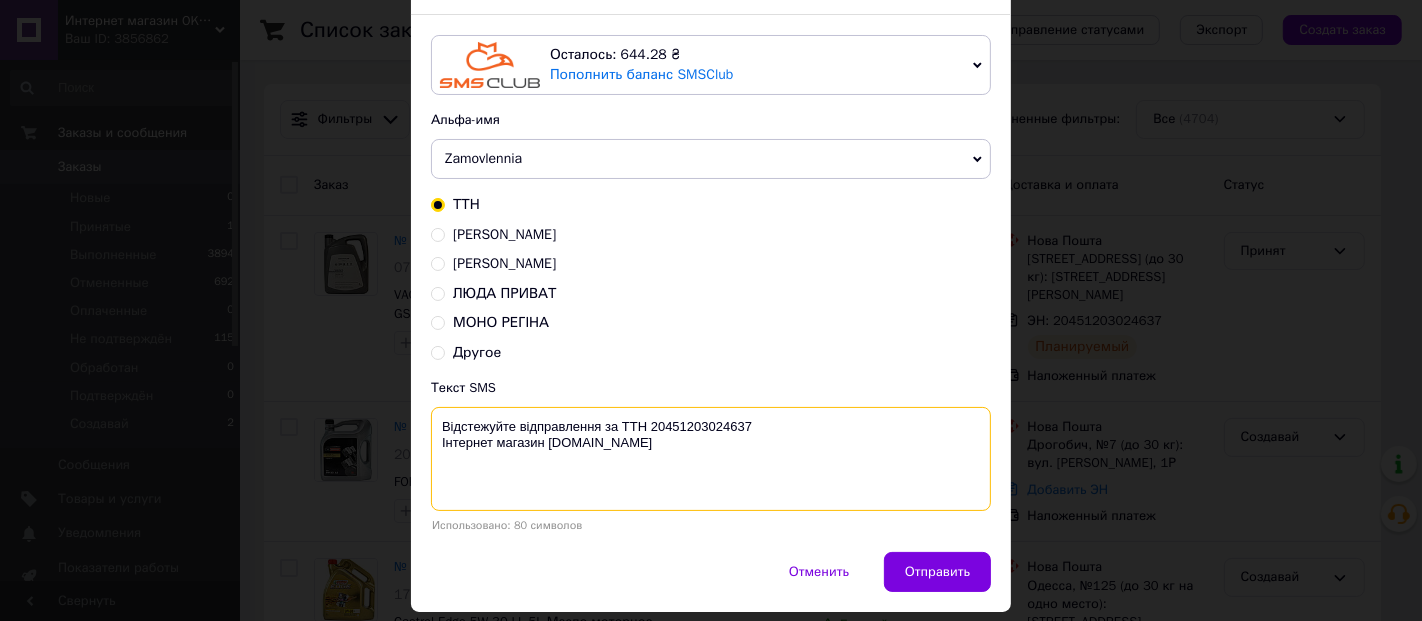 scroll, scrollTop: 173, scrollLeft: 0, axis: vertical 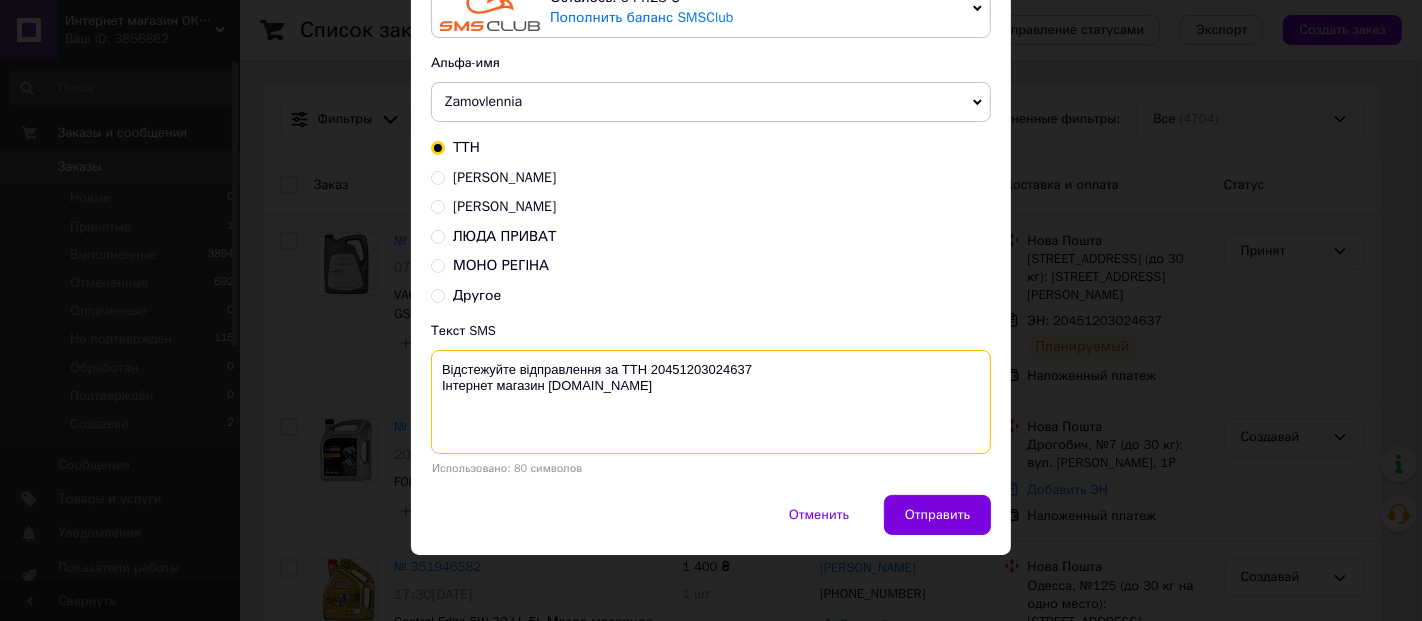 type on "Відстежуйте відправлення за ТТН 20451203024637
Інтернет магазин [DOMAIN_NAME]" 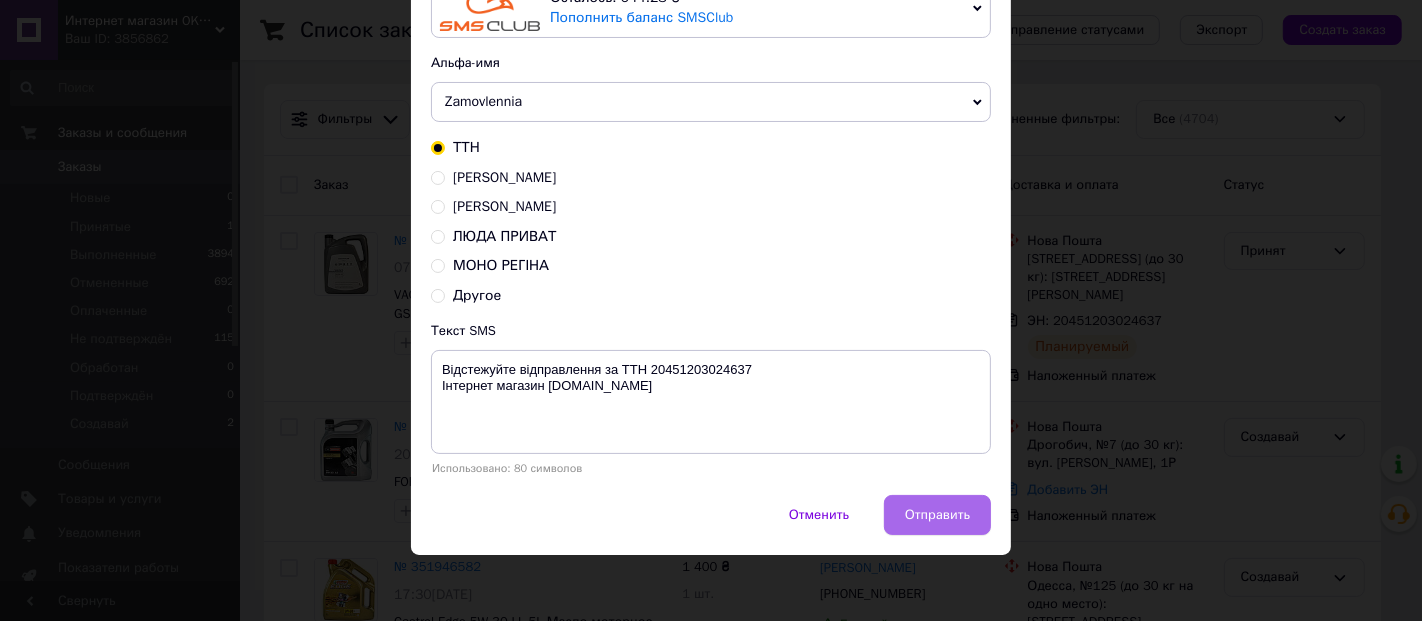 drag, startPoint x: 890, startPoint y: 487, endPoint x: 908, endPoint y: 502, distance: 23.43075 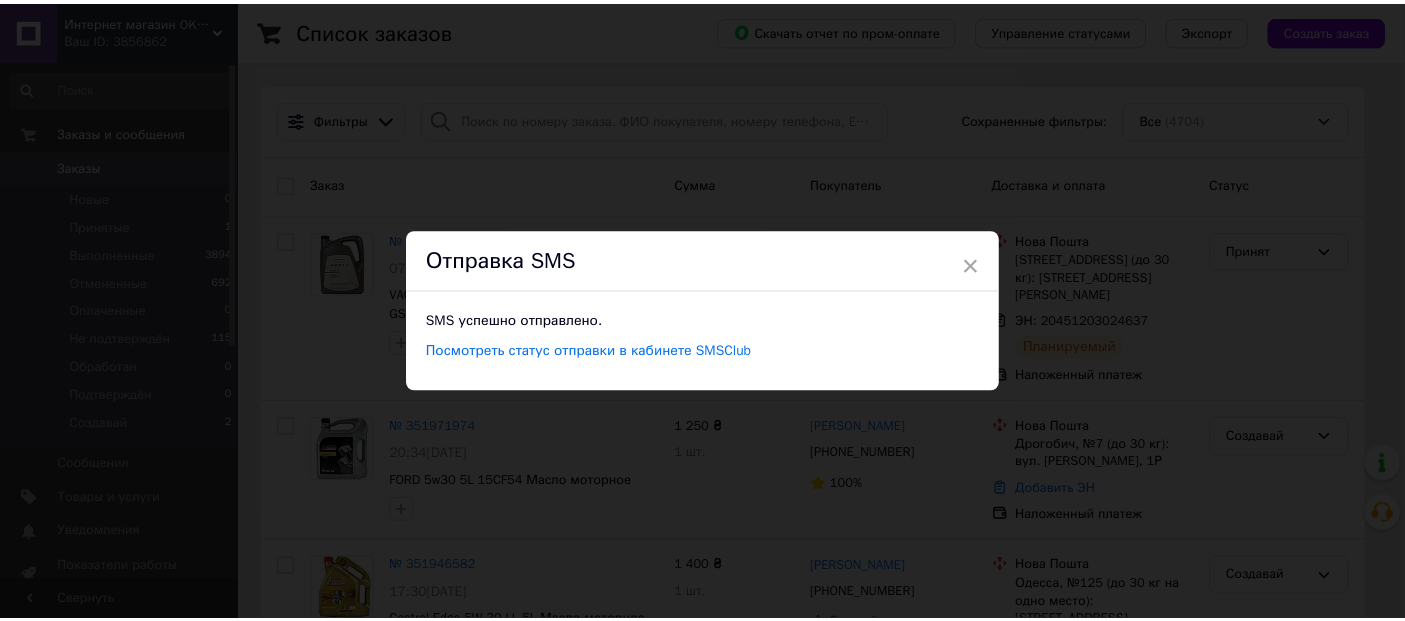 scroll, scrollTop: 0, scrollLeft: 0, axis: both 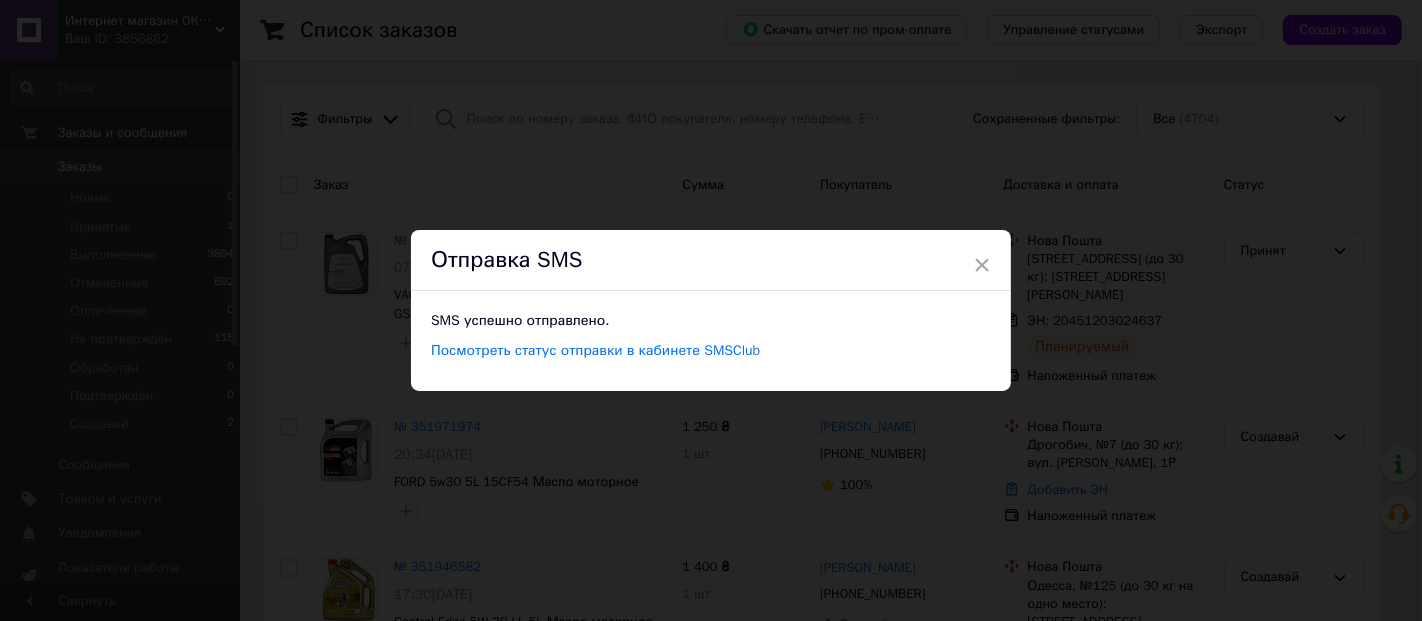 click on "× Отправка SMS SMS успешно отправлено. Посмотреть статус отправки в кабинете SMSClub" at bounding box center (711, 310) 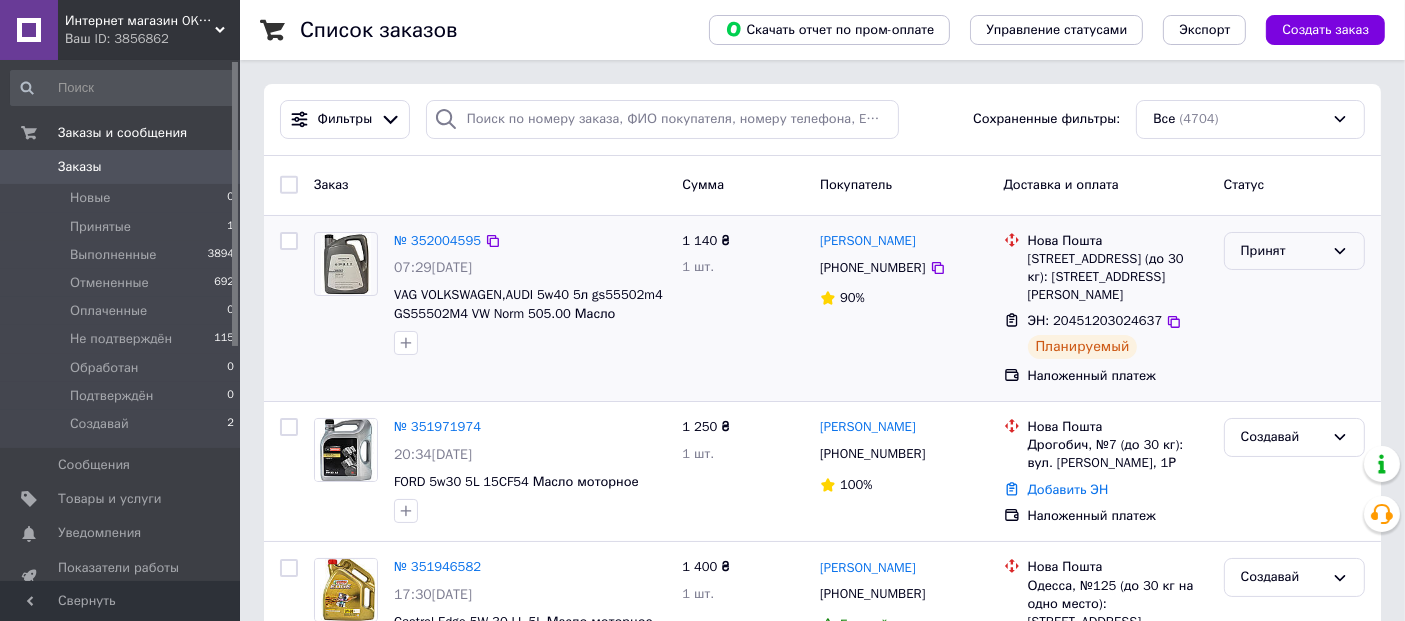 click on "Принят" at bounding box center [1282, 251] 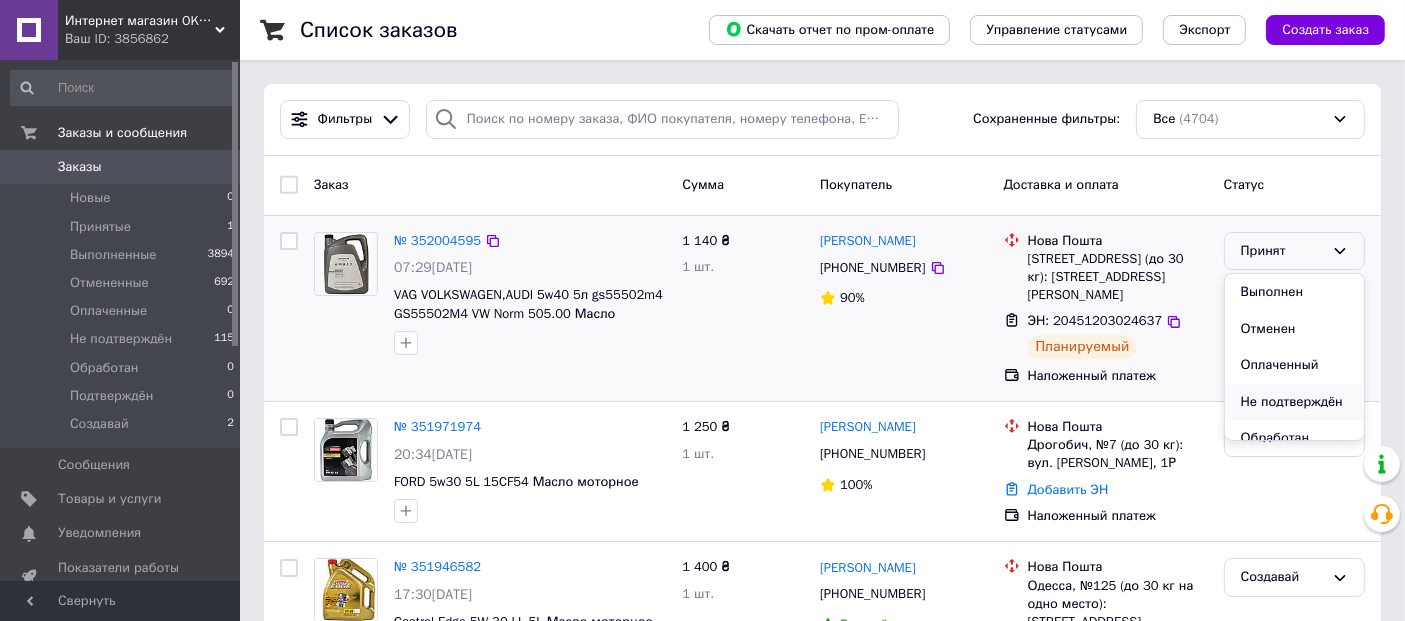 scroll, scrollTop: 90, scrollLeft: 0, axis: vertical 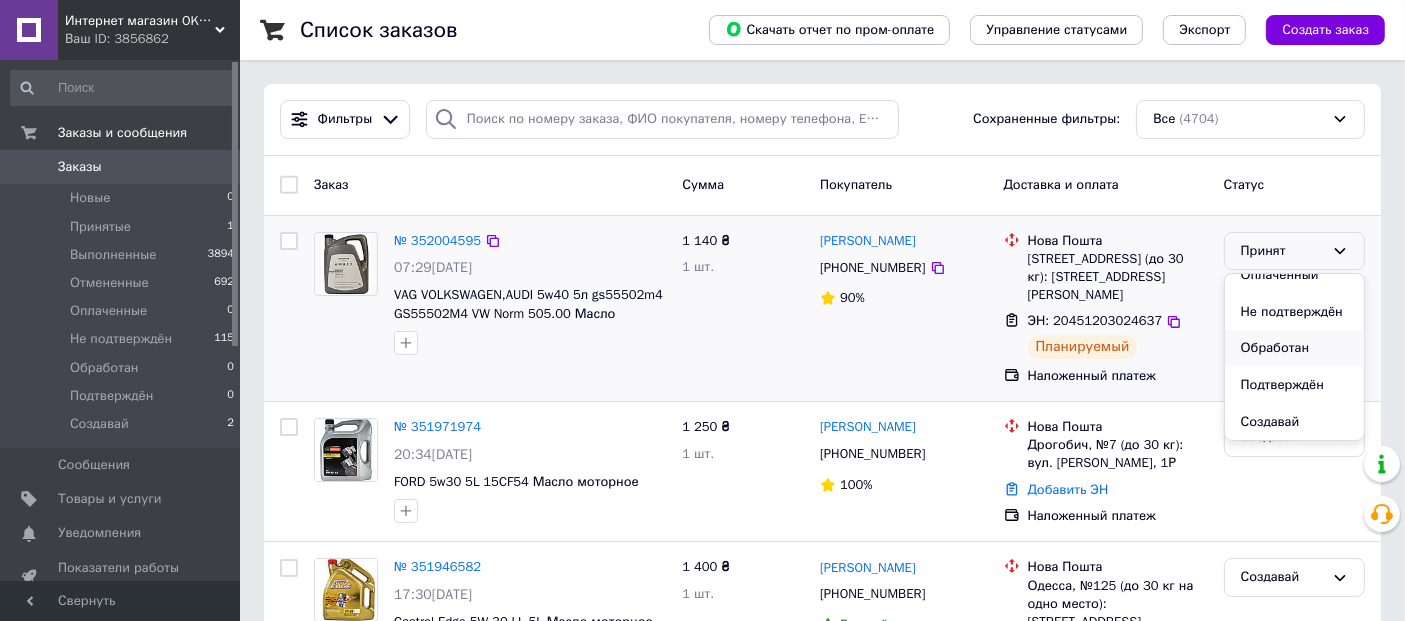 click on "Обработан" at bounding box center (1294, 348) 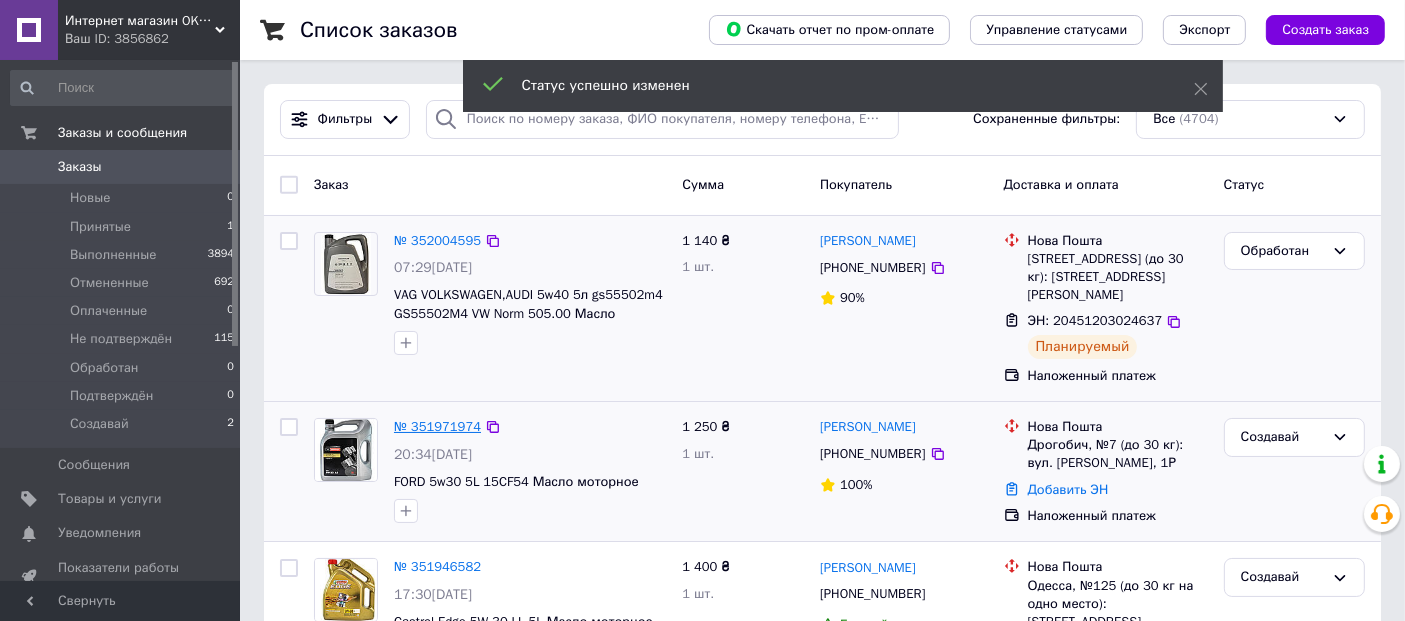 click on "№ 351971974" at bounding box center [437, 426] 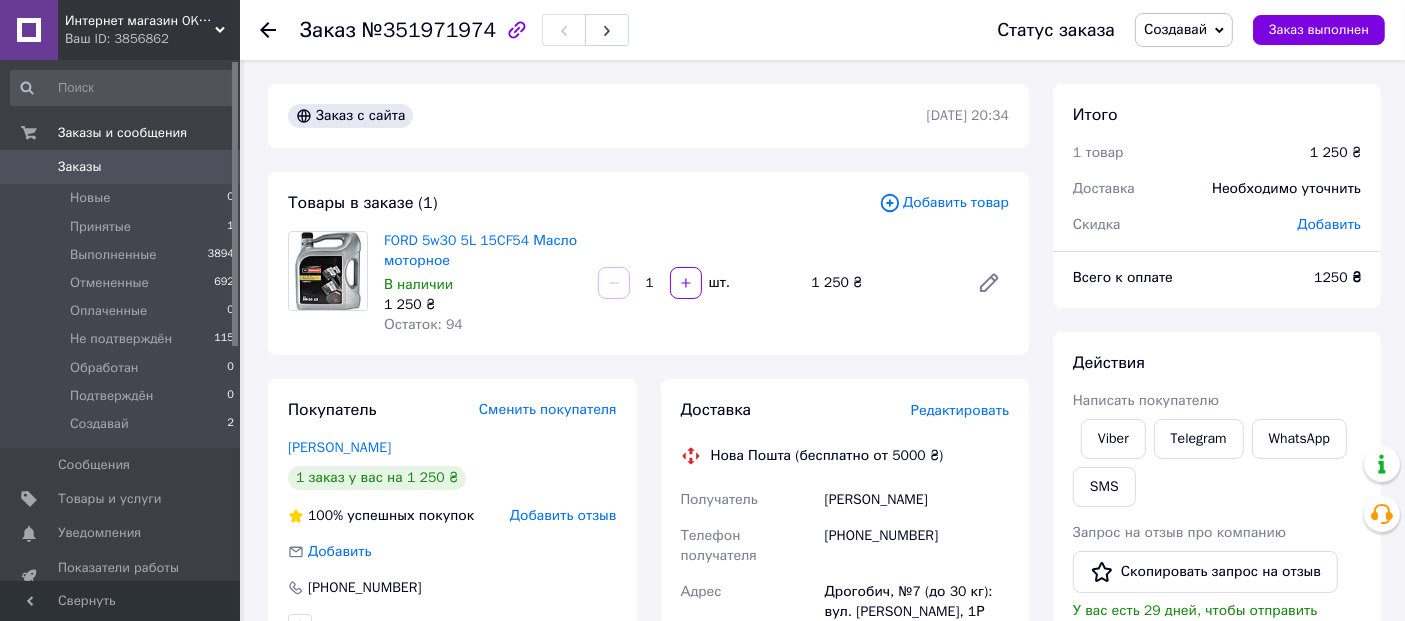 scroll, scrollTop: 643, scrollLeft: 0, axis: vertical 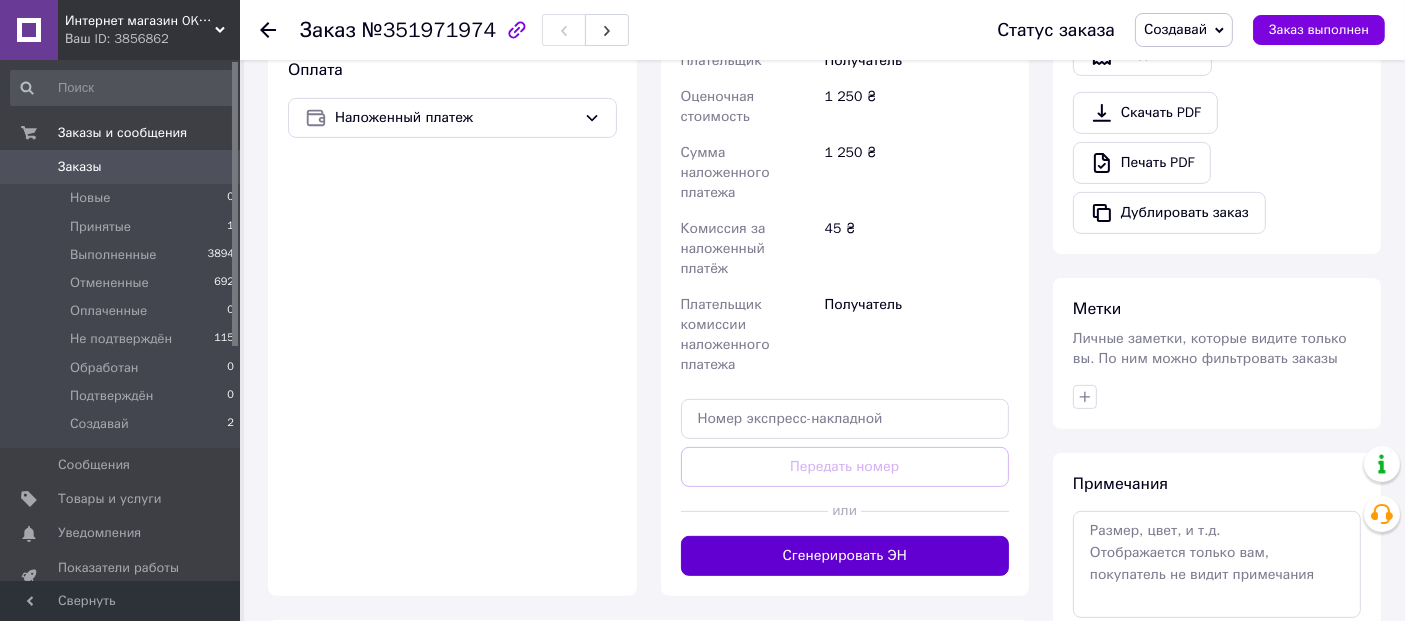 click on "Сгенерировать ЭН" at bounding box center [845, 556] 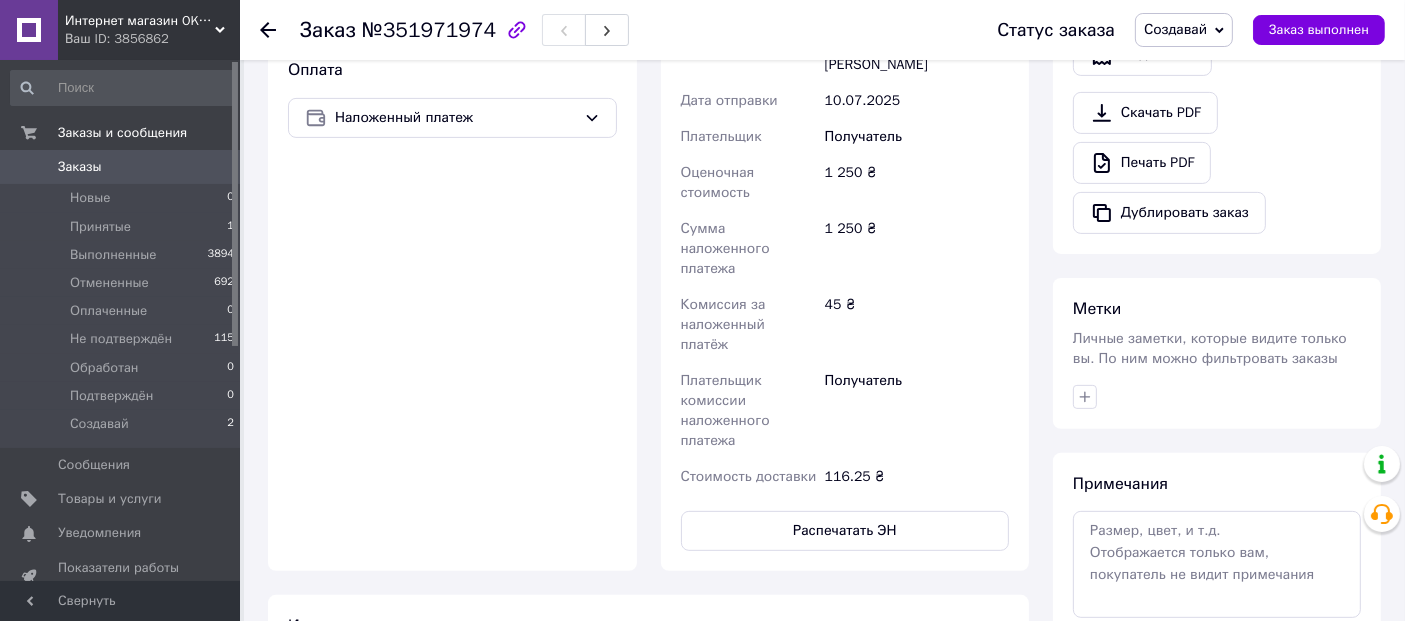 click 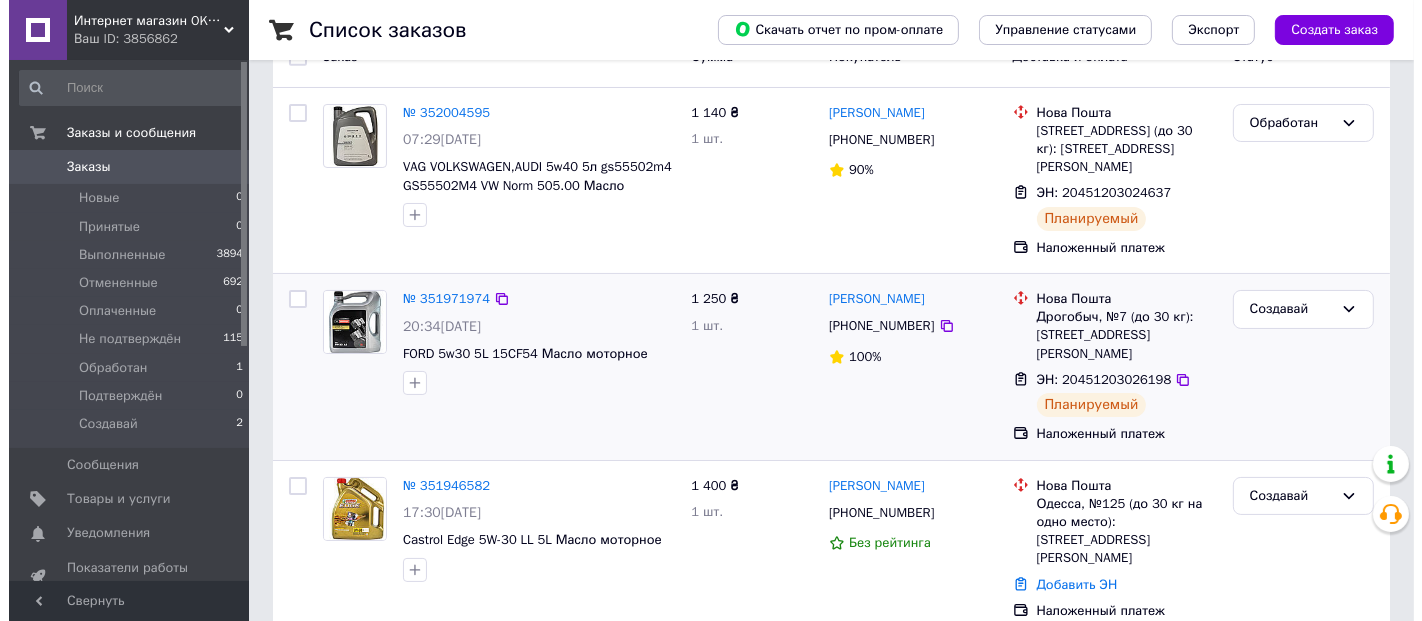scroll, scrollTop: 185, scrollLeft: 0, axis: vertical 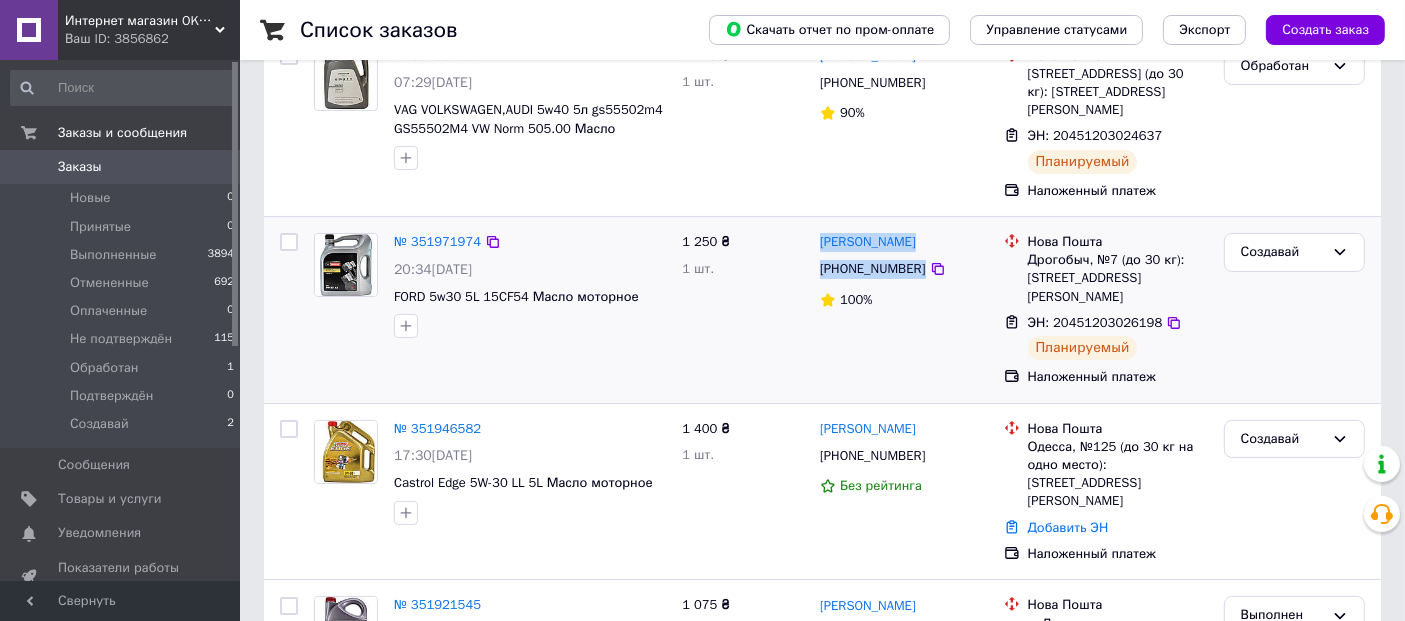 drag, startPoint x: 957, startPoint y: 266, endPoint x: 817, endPoint y: 234, distance: 143.61058 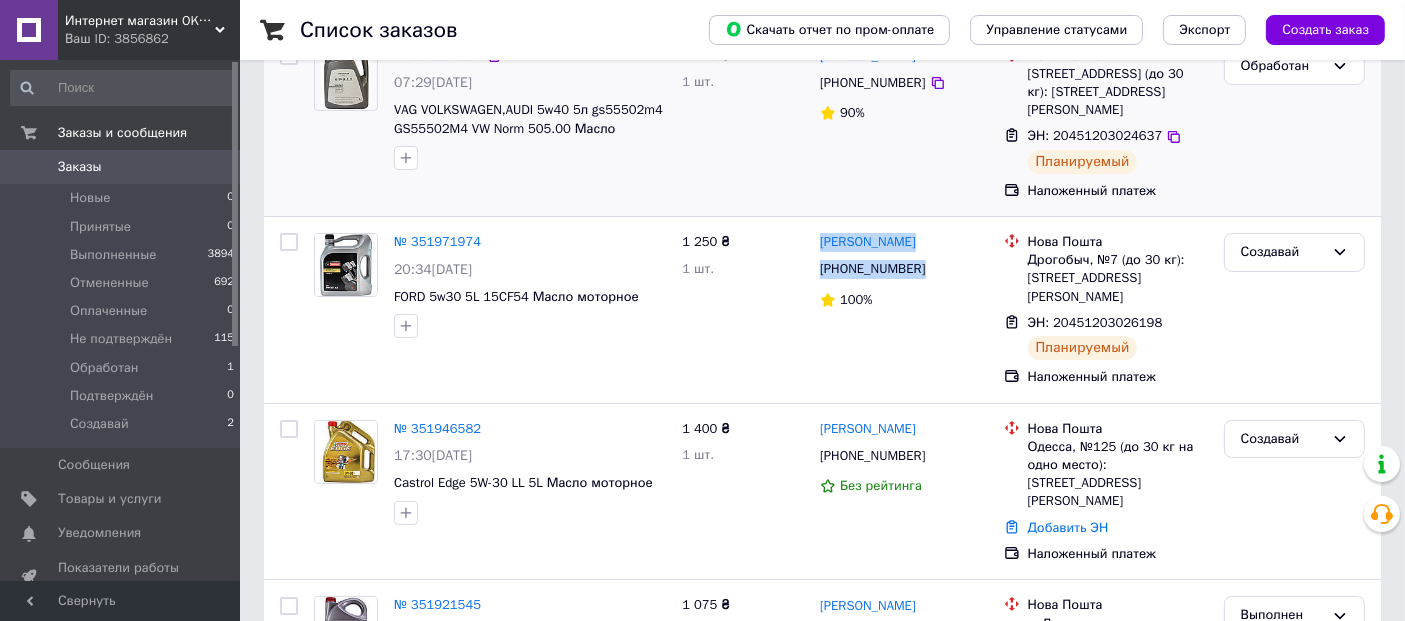 copy on "[PERSON_NAME] [PHONE_NUMBER]" 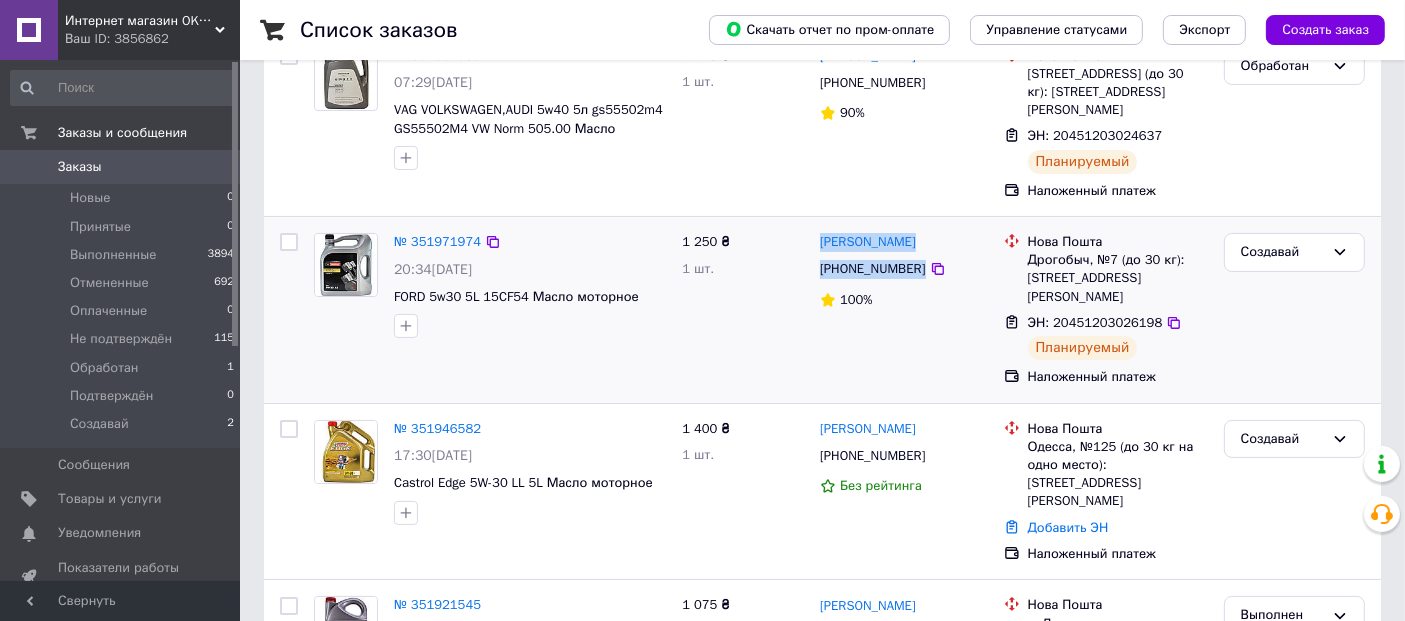 drag, startPoint x: 713, startPoint y: 271, endPoint x: 657, endPoint y: 266, distance: 56.22277 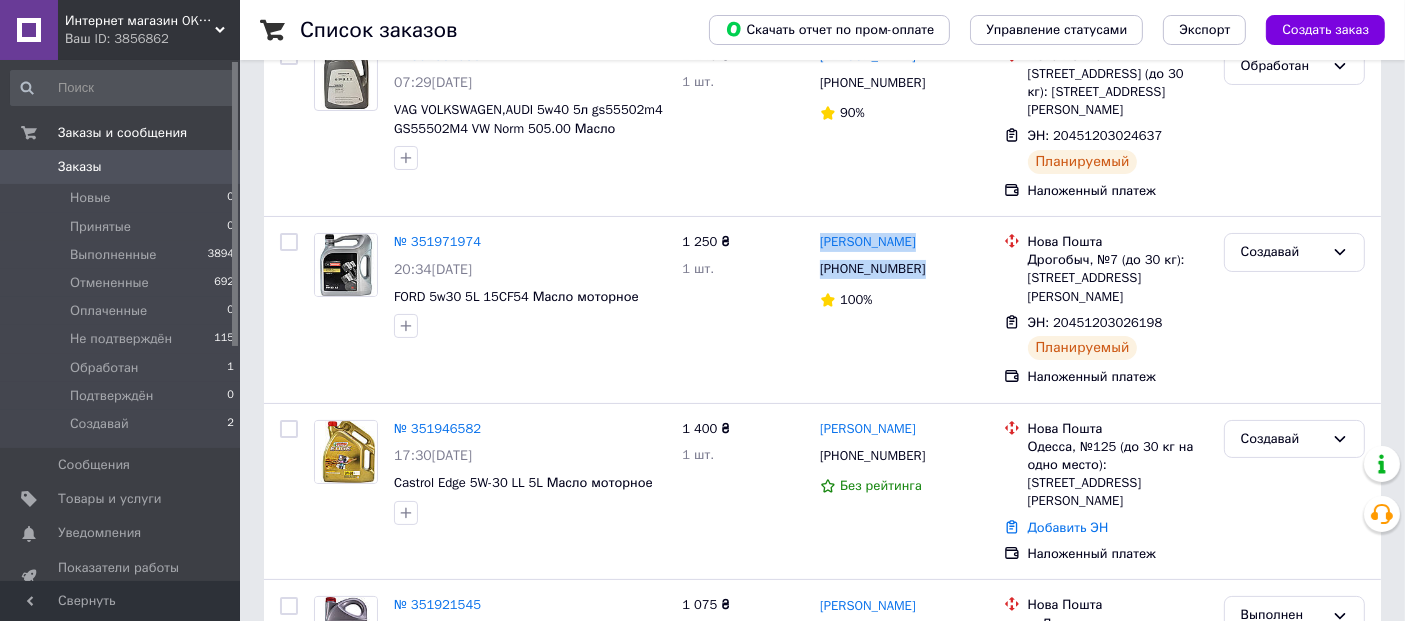 copy on "FORD 5w30 5L 15CF54 Масло моторное 1 250 ₴ 1 шт." 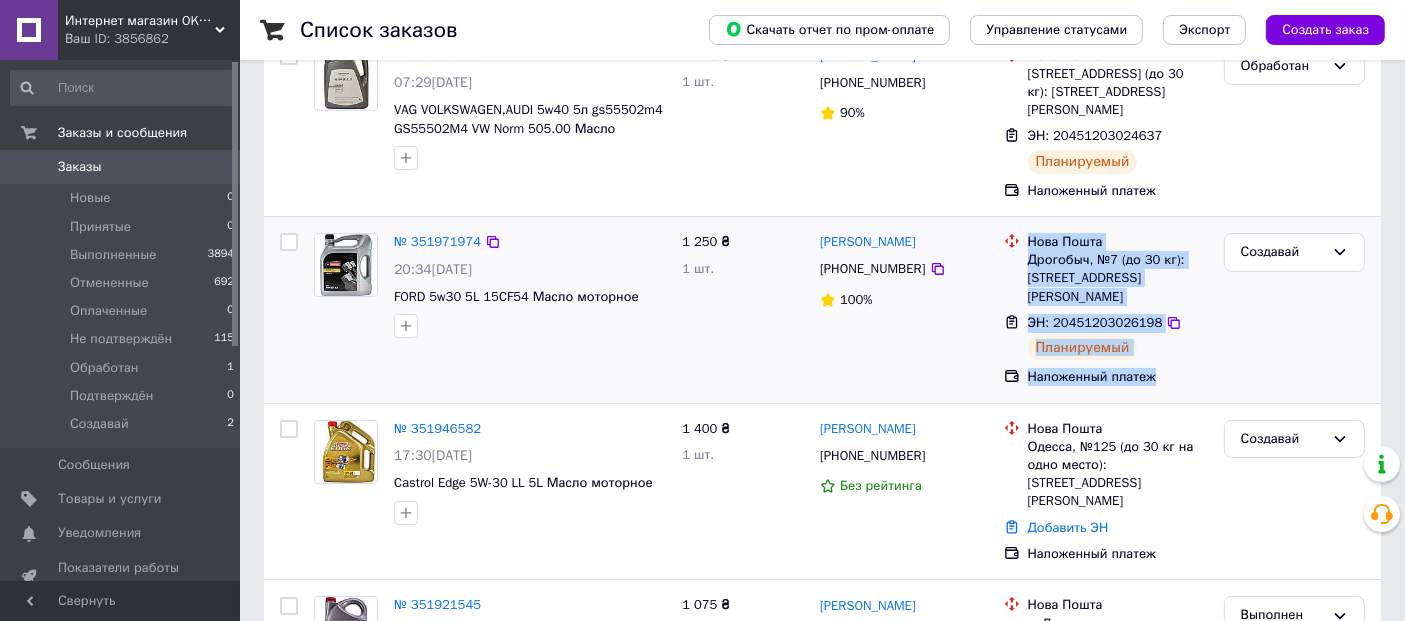 drag, startPoint x: 1143, startPoint y: 329, endPoint x: 1018, endPoint y: 243, distance: 151.72673 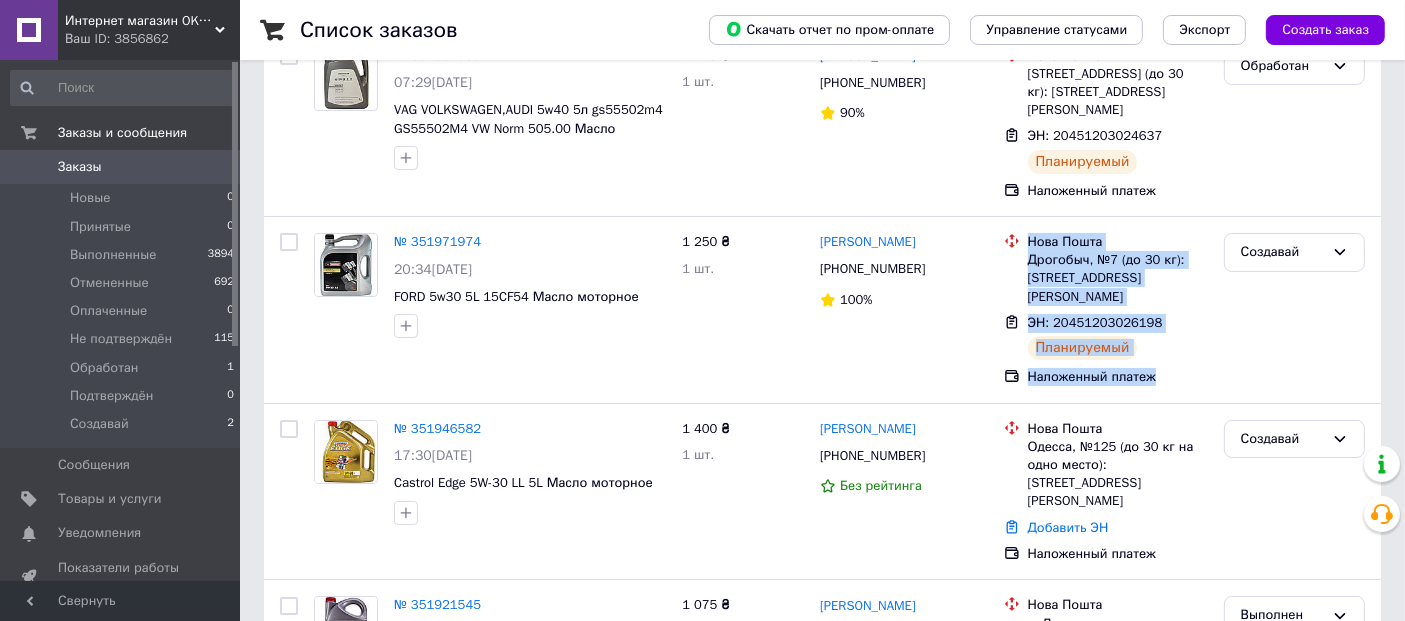 copy on "Нова Пошта Дрогобыч, №7 (до 30 кг): [STREET_ADDRESS][PERSON_NAME] ЭН: 20451203026198 Планируемый Наложенный платеж" 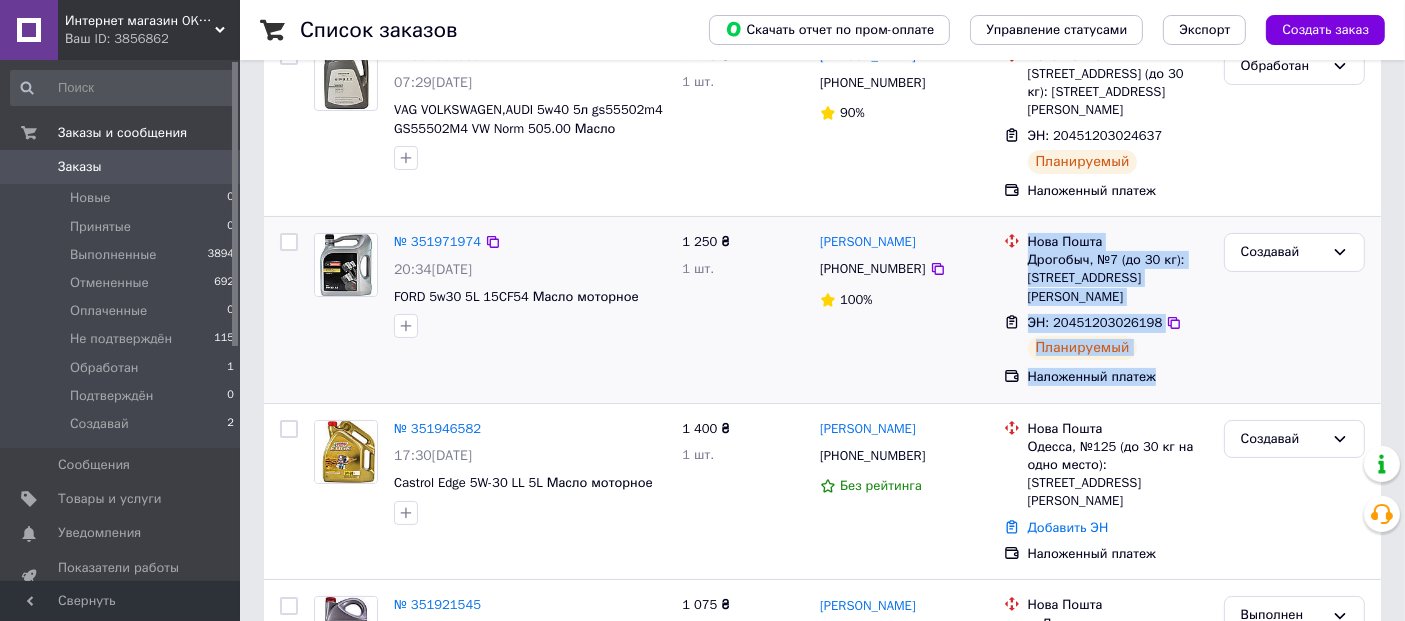 click on "ЭН: 20451203026198" at bounding box center [1095, 323] 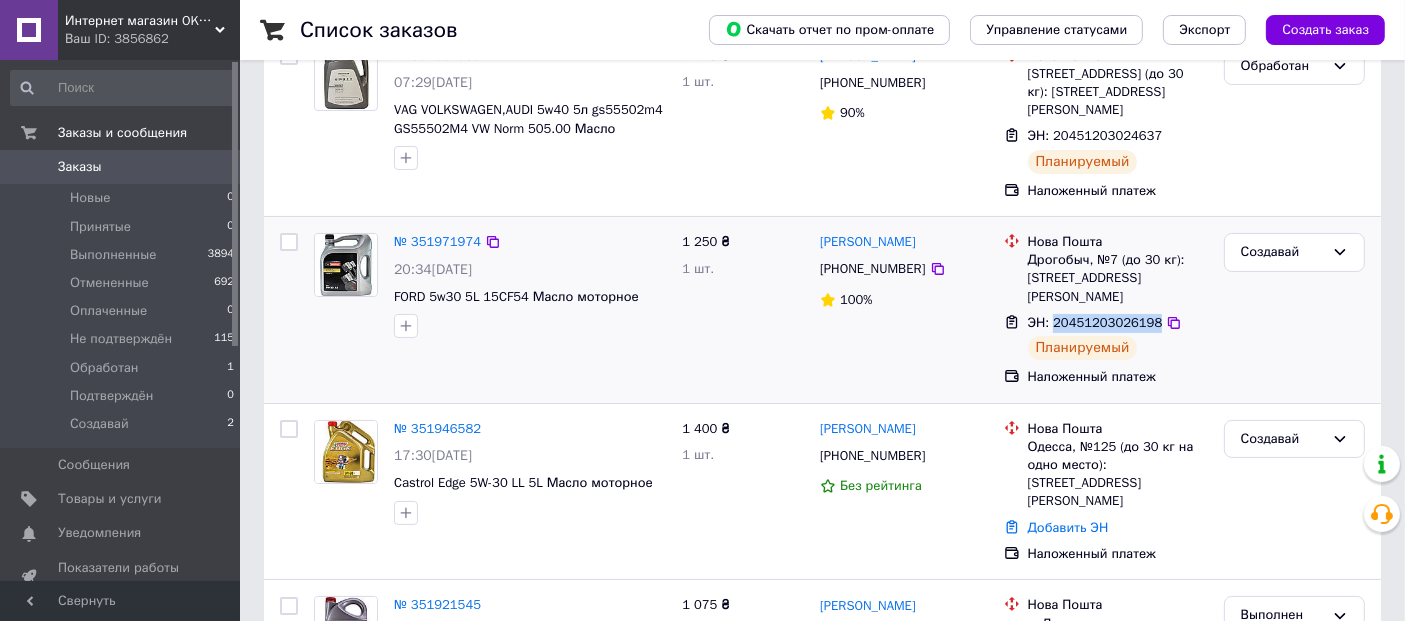 click on "ЭН: 20451203026198" at bounding box center (1095, 323) 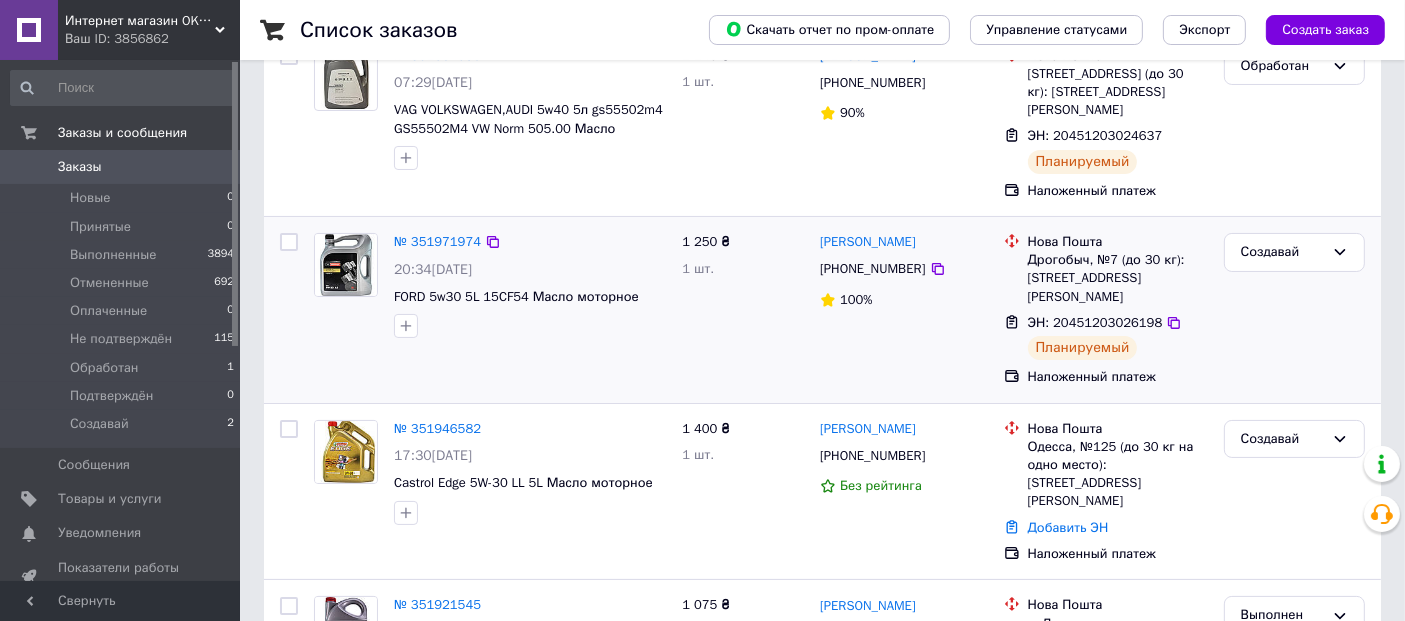 click on "[PHONE_NUMBER]" at bounding box center (872, 268) 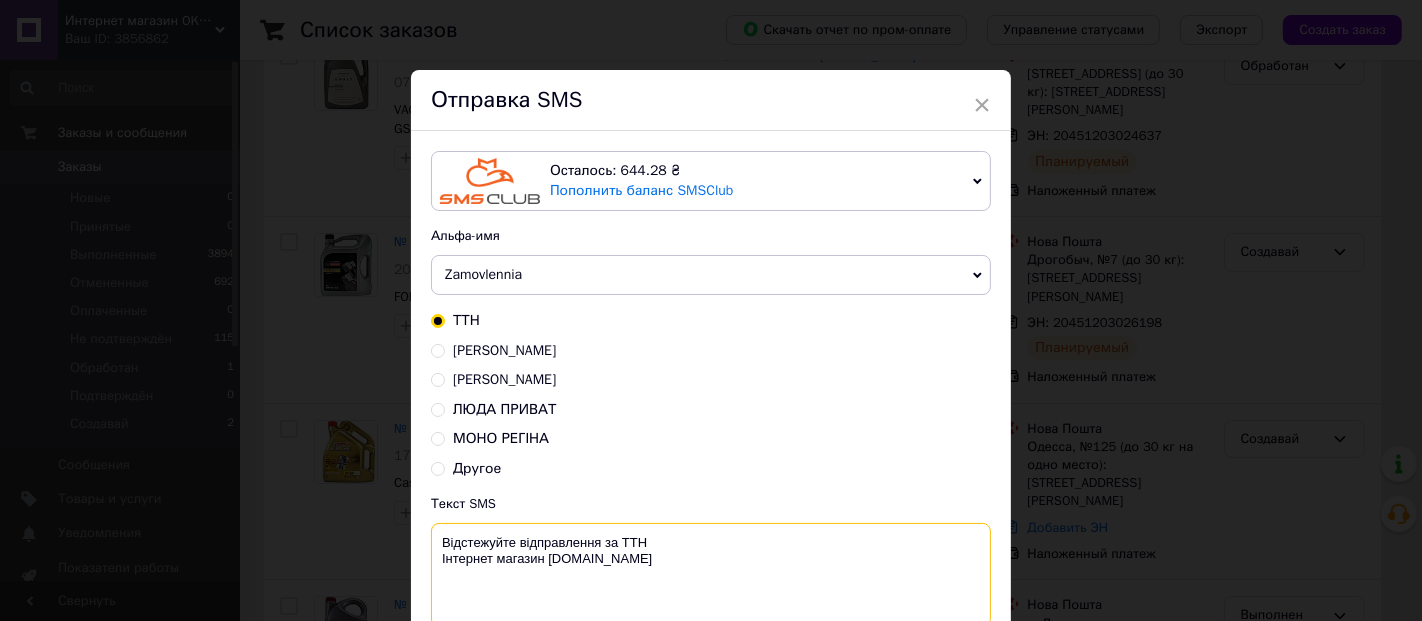 click on "Відстежуйте відправлення за ТТН
Інтернет магазин [DOMAIN_NAME]" at bounding box center [711, 575] 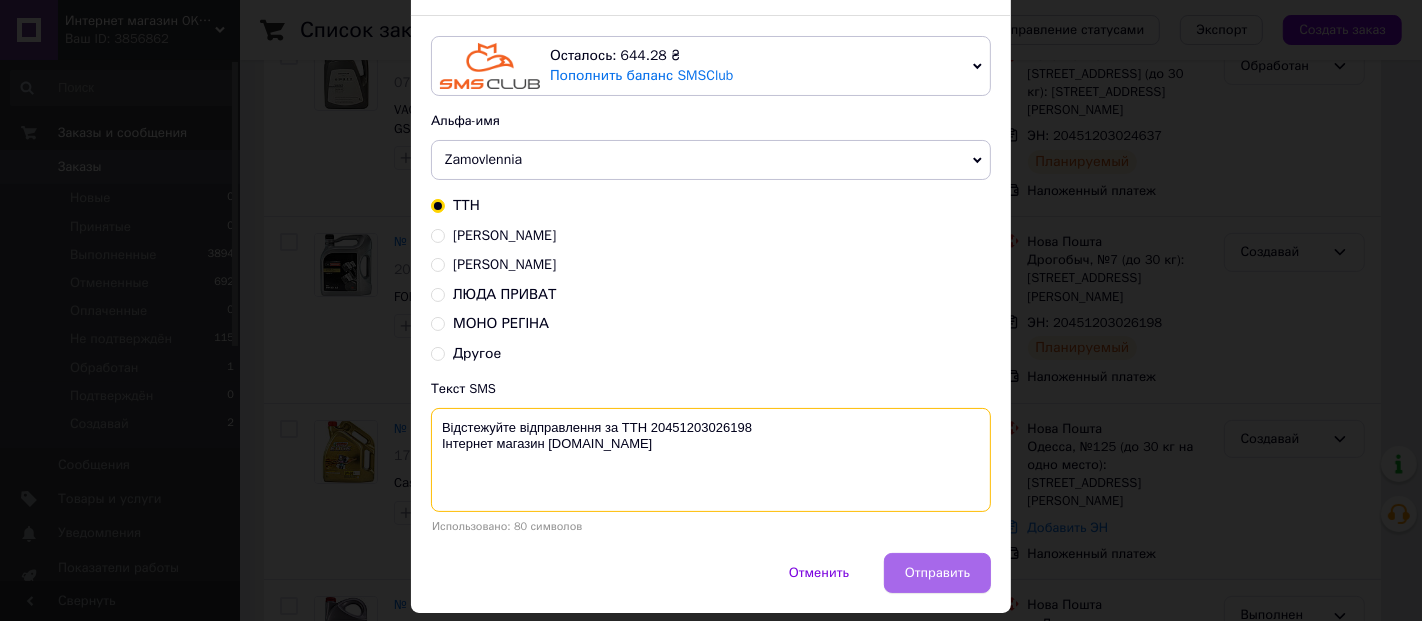 scroll, scrollTop: 173, scrollLeft: 0, axis: vertical 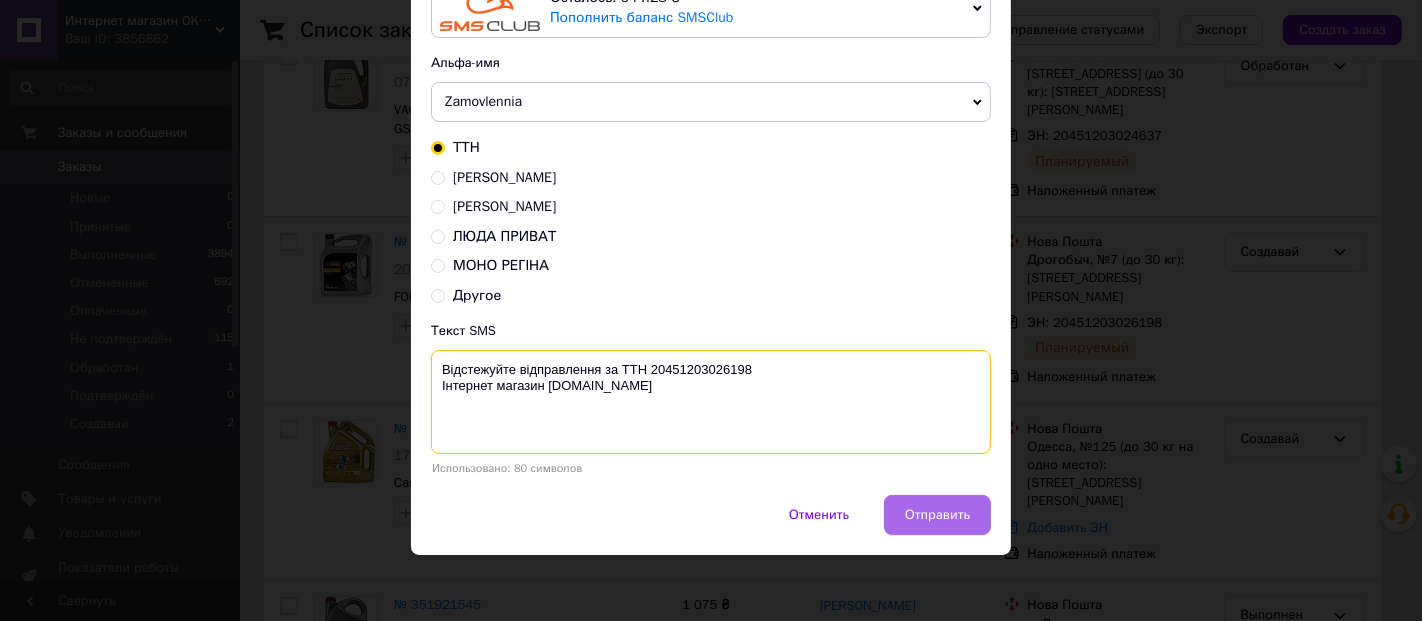 type on "Відстежуйте відправлення за ТТН 20451203026198
Інтернет магазин [DOMAIN_NAME]" 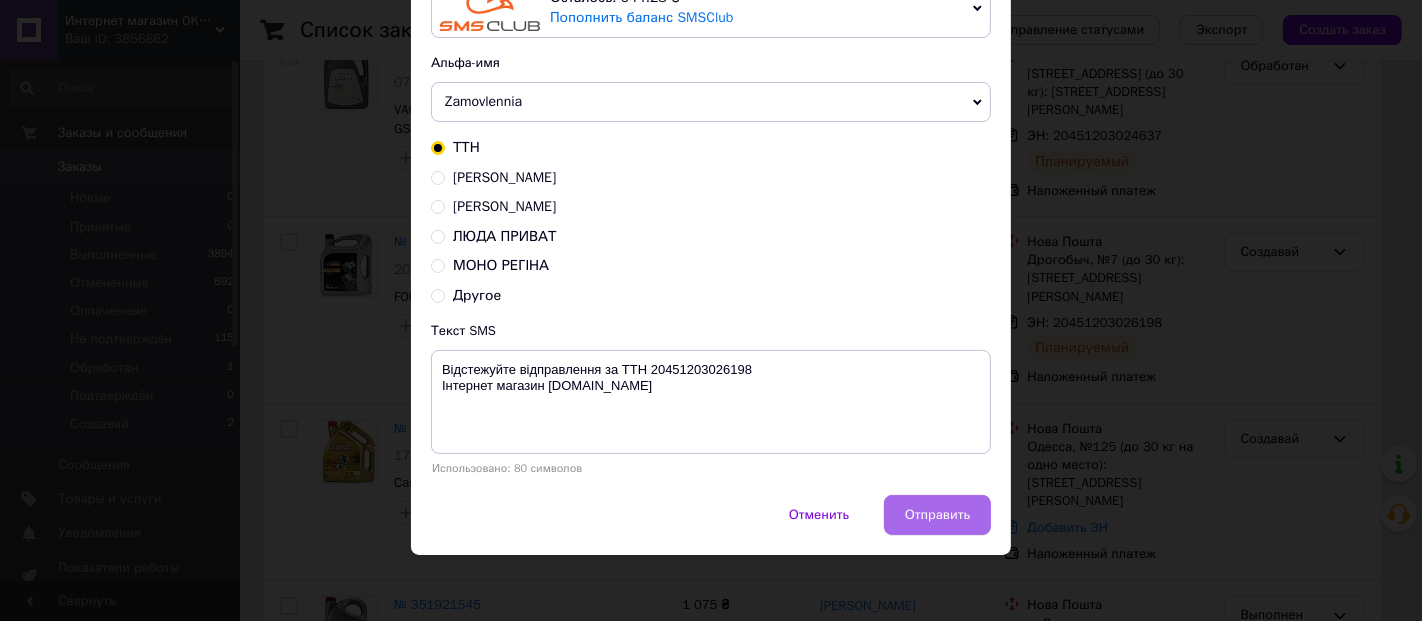 click on "Отправить" at bounding box center [937, 515] 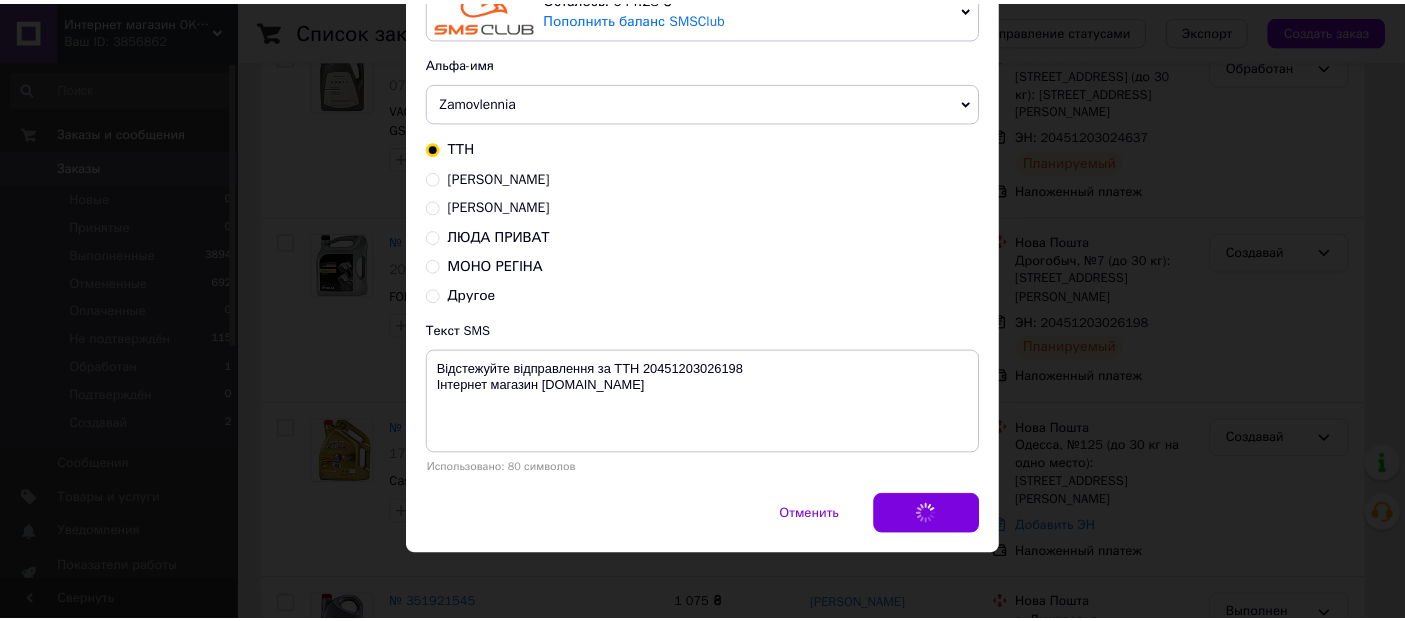 scroll, scrollTop: 0, scrollLeft: 0, axis: both 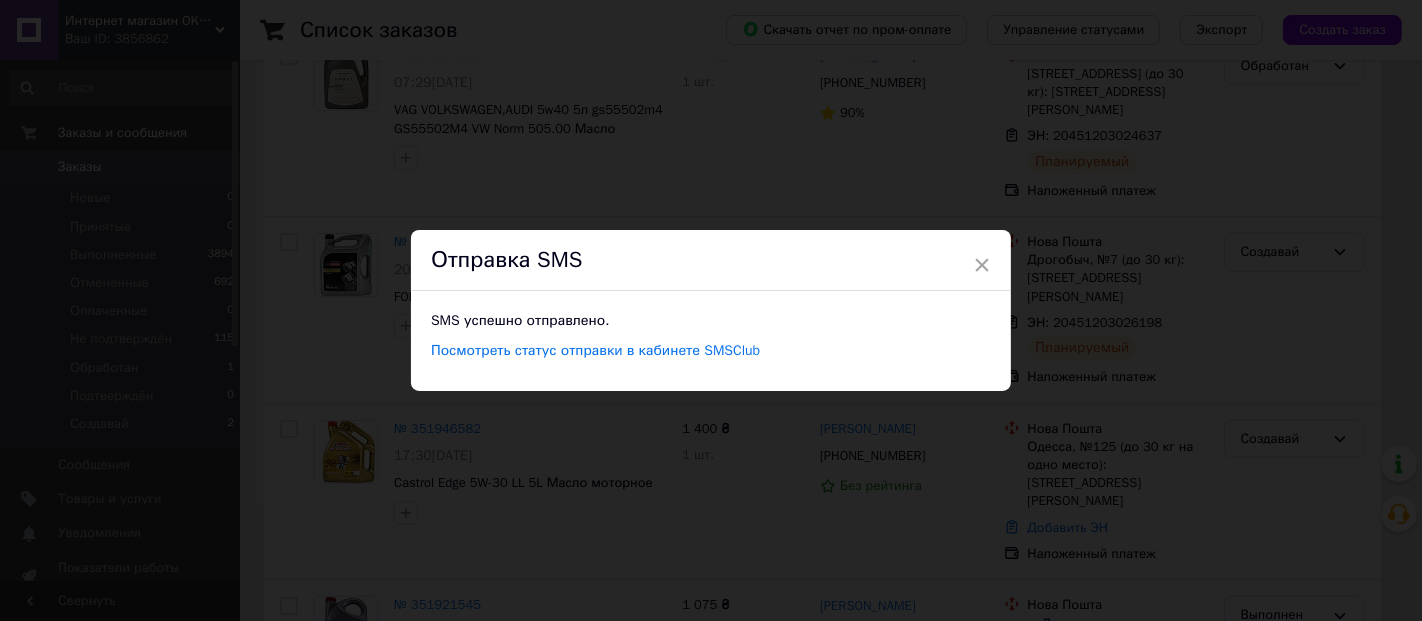 click on "× Отправка SMS SMS успешно отправлено. Посмотреть статус отправки в кабинете SMSClub" at bounding box center (711, 310) 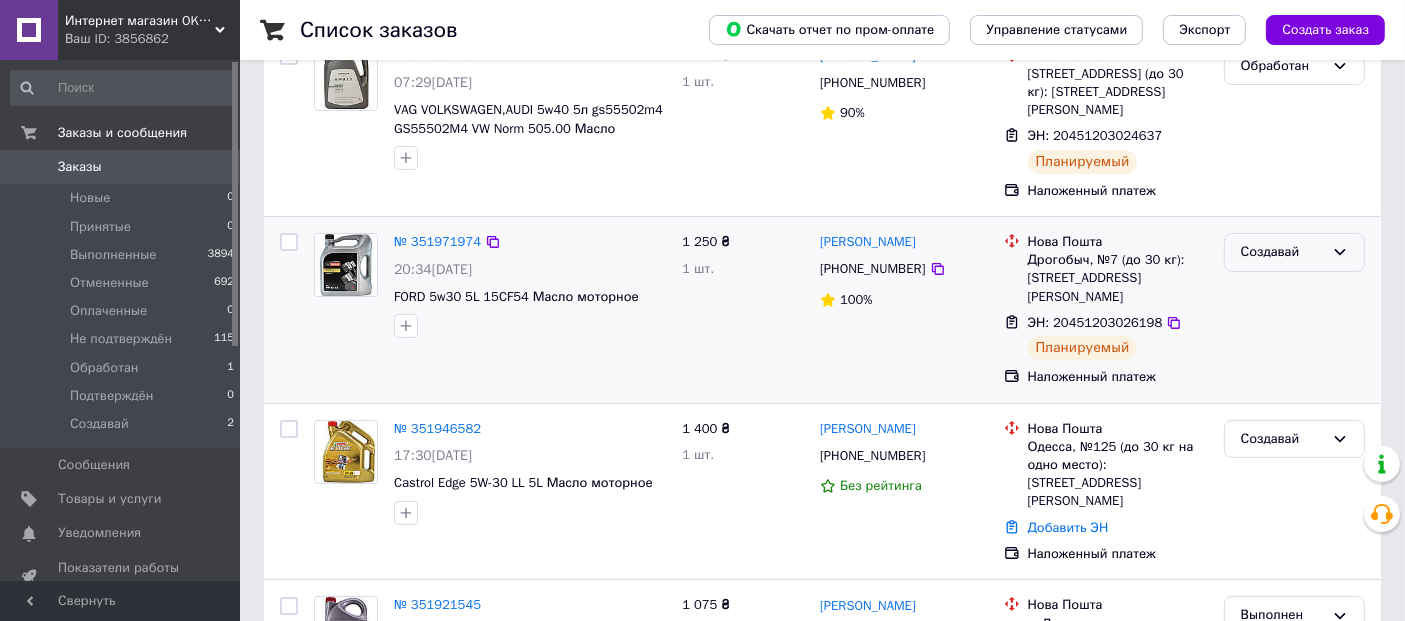 click on "Создавай" at bounding box center [1282, 252] 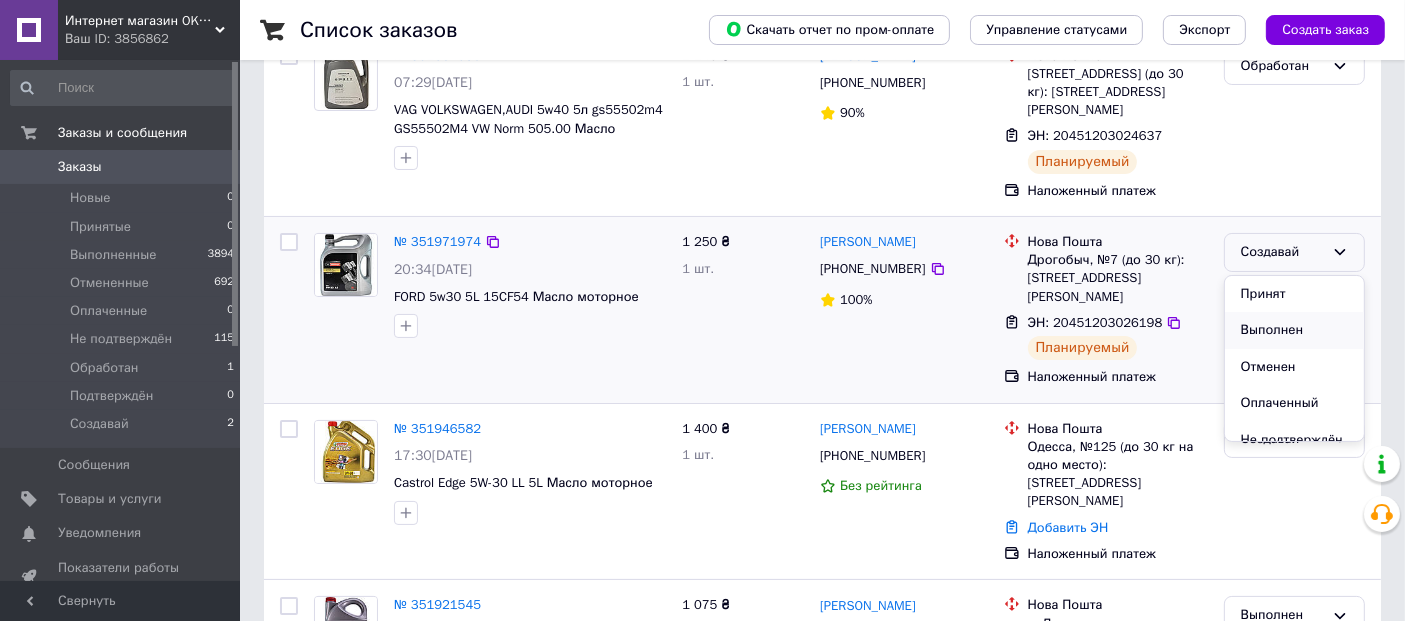 scroll, scrollTop: 90, scrollLeft: 0, axis: vertical 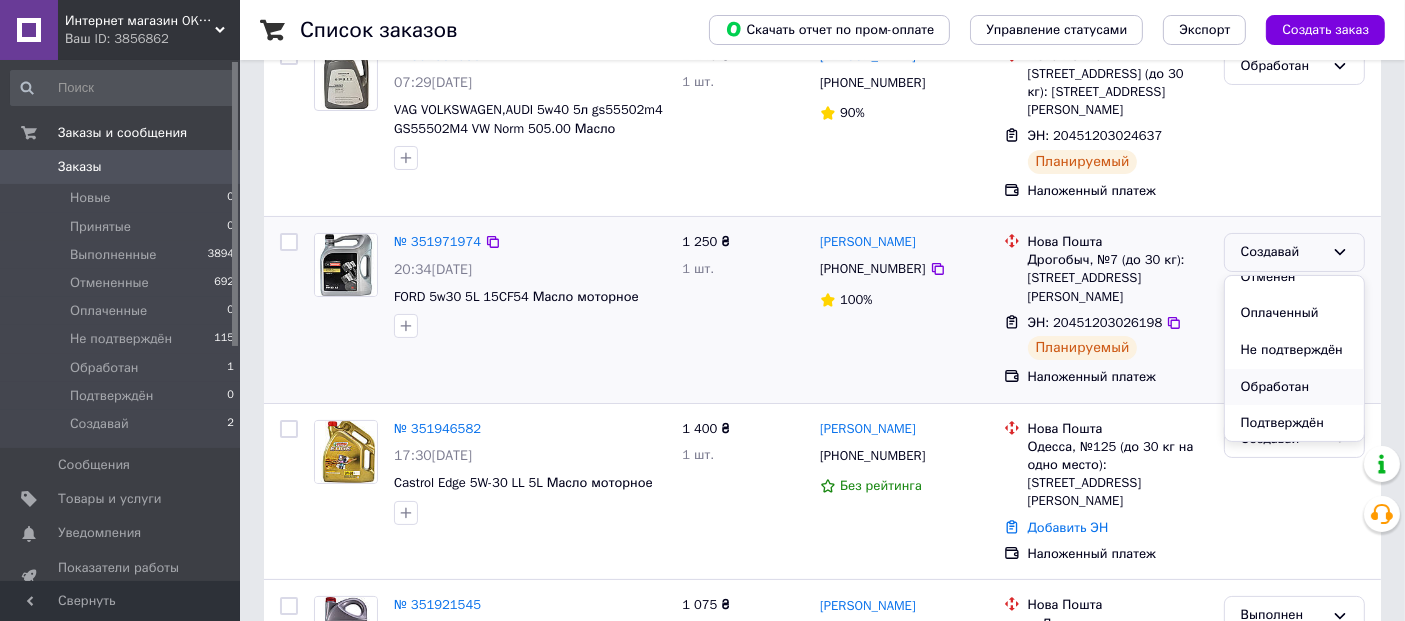click on "Обработан" at bounding box center (1294, 387) 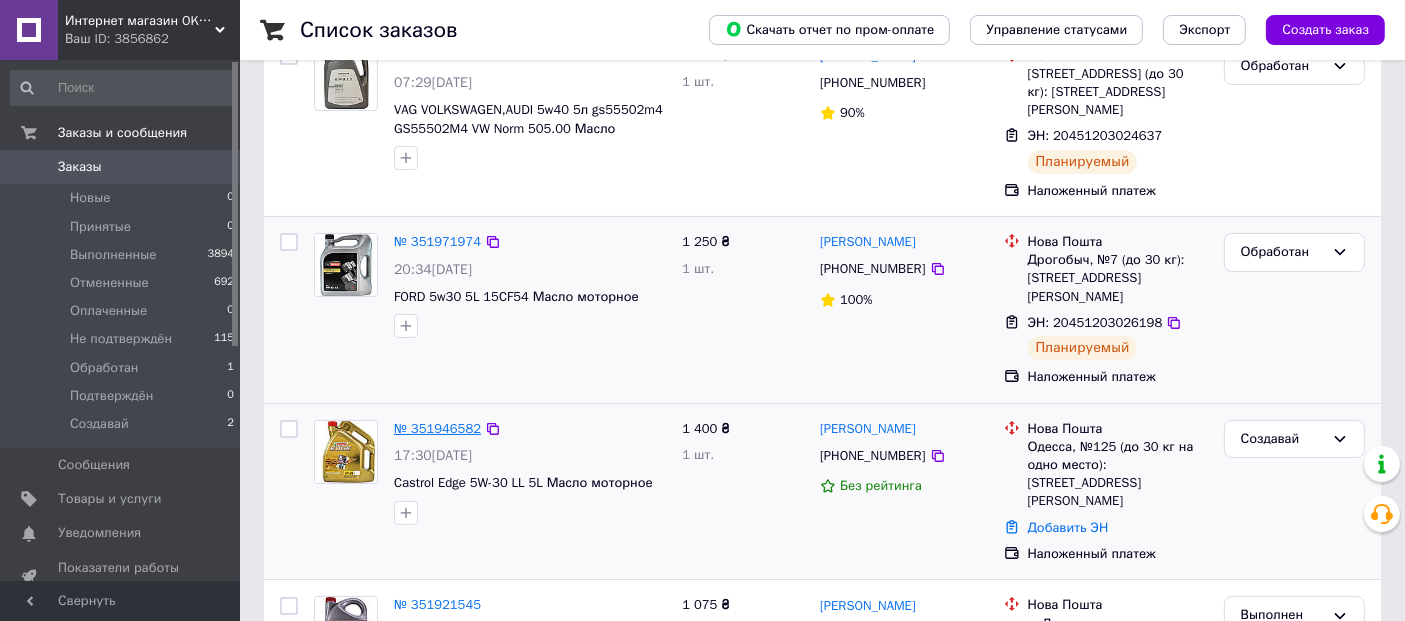 click on "№ 351946582" at bounding box center (437, 428) 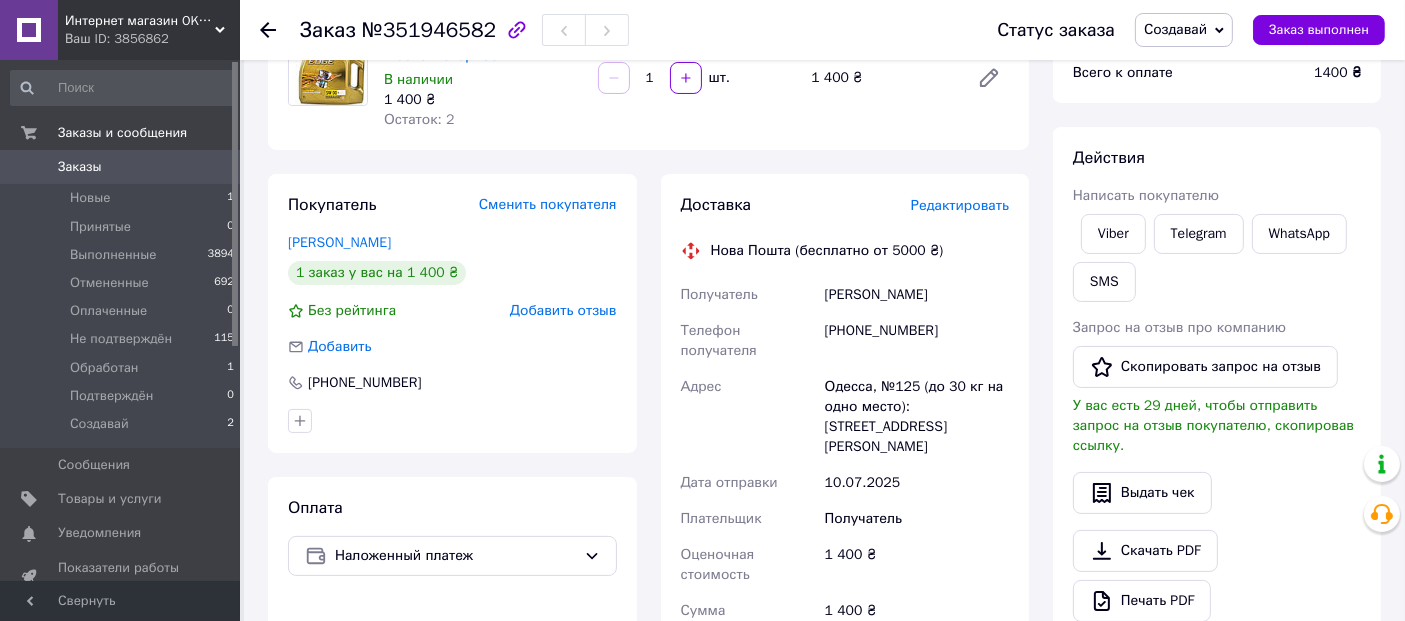 scroll, scrollTop: 740, scrollLeft: 0, axis: vertical 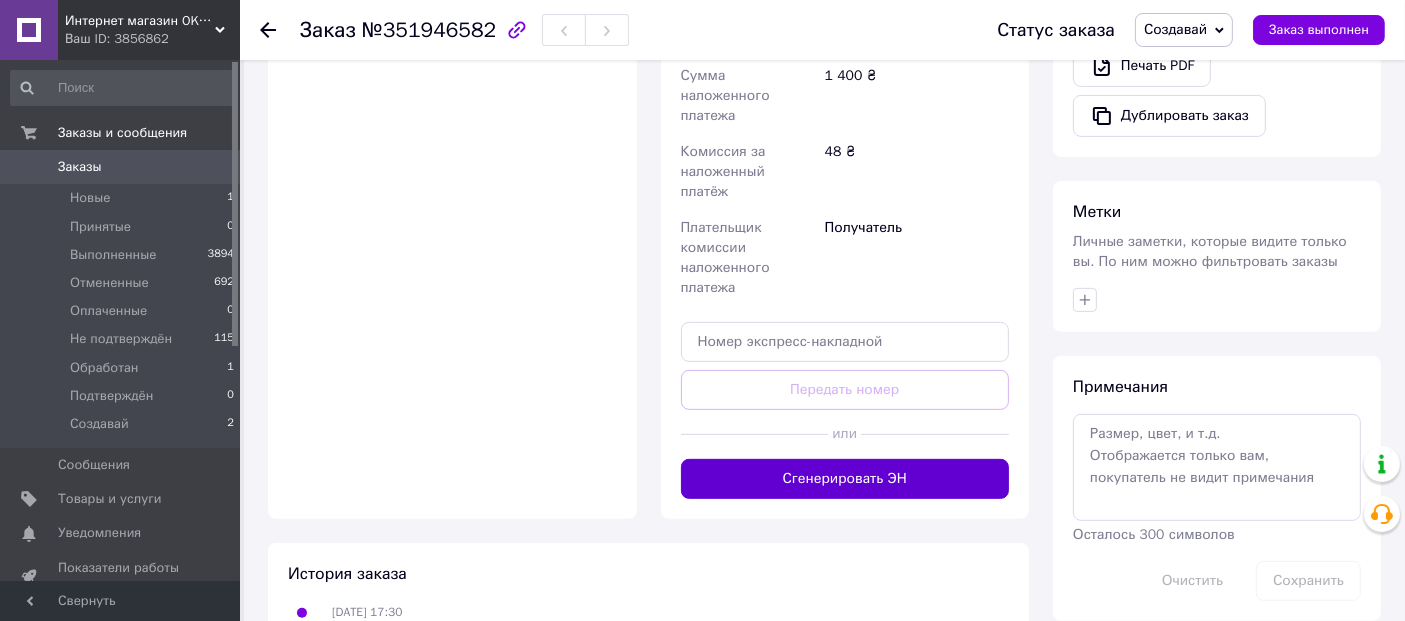 click on "Сгенерировать ЭН" at bounding box center [845, 479] 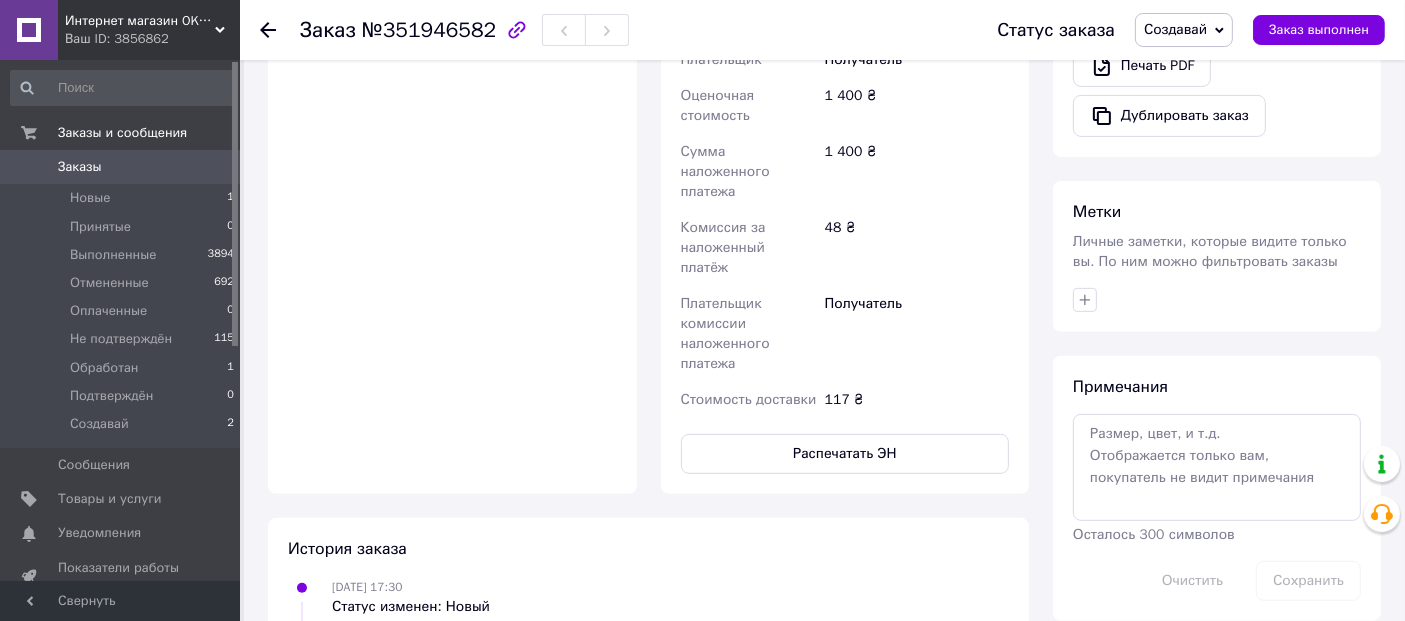 click 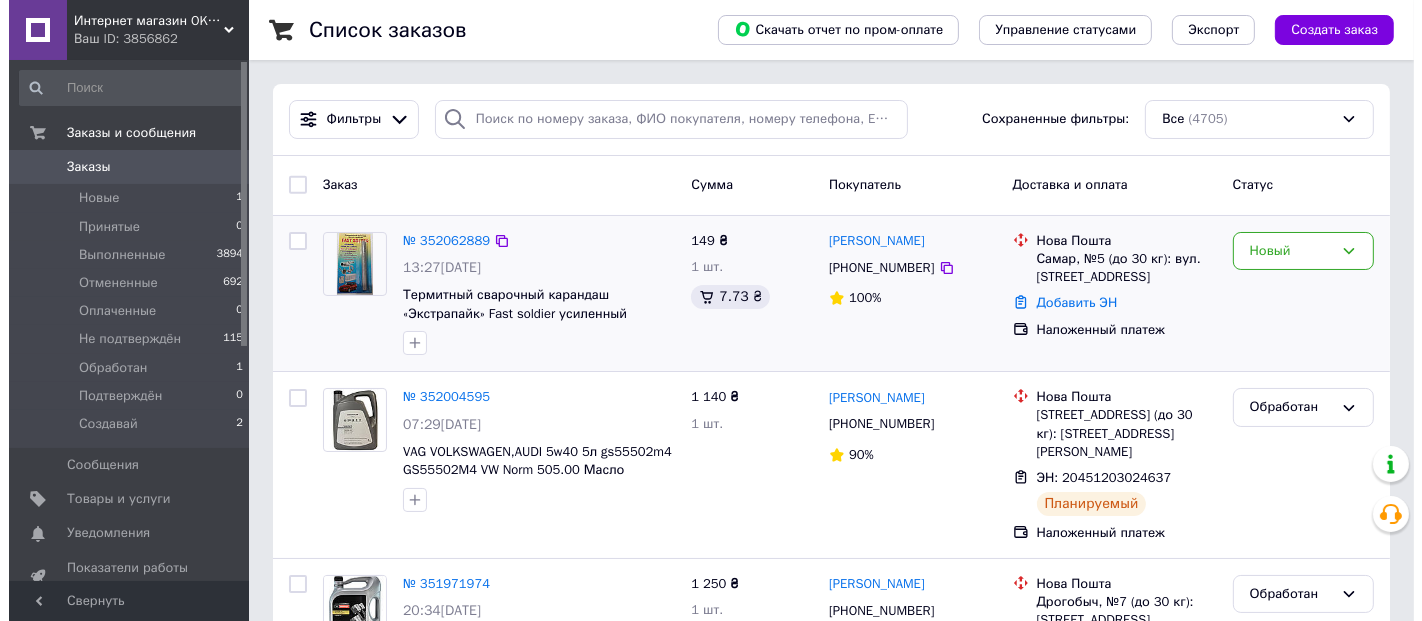 scroll, scrollTop: 370, scrollLeft: 0, axis: vertical 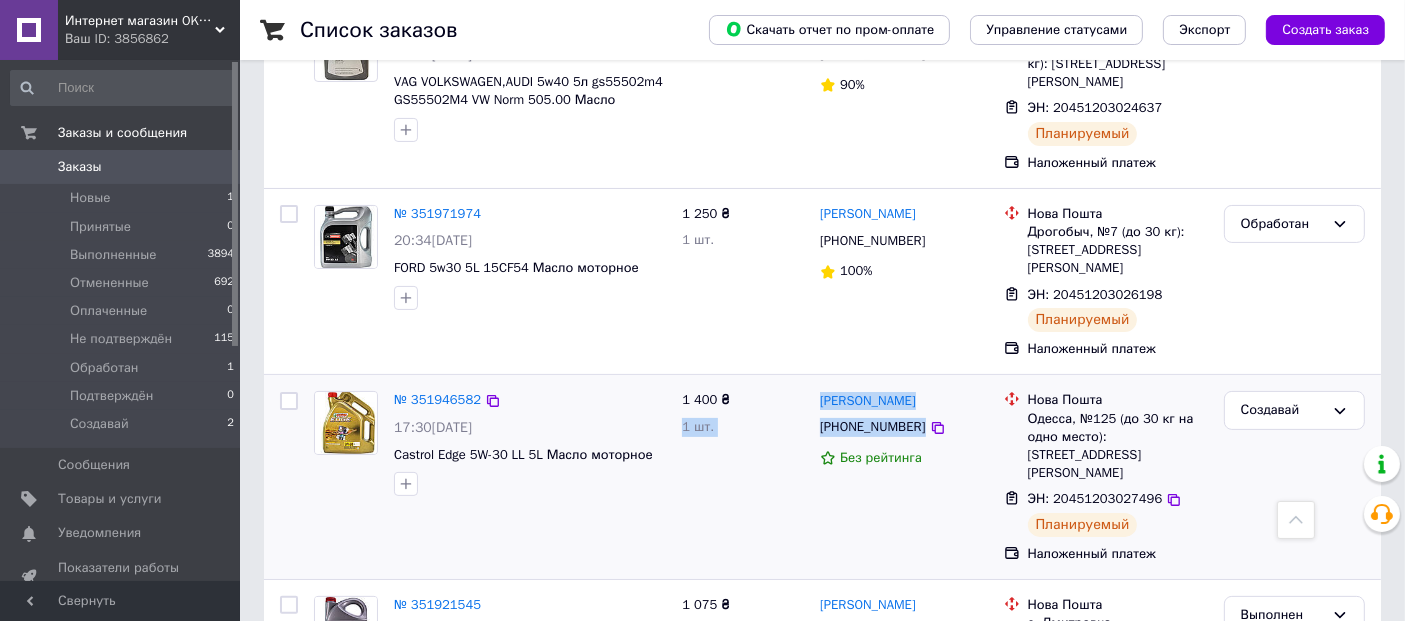 drag, startPoint x: 953, startPoint y: 407, endPoint x: 805, endPoint y: 384, distance: 149.7765 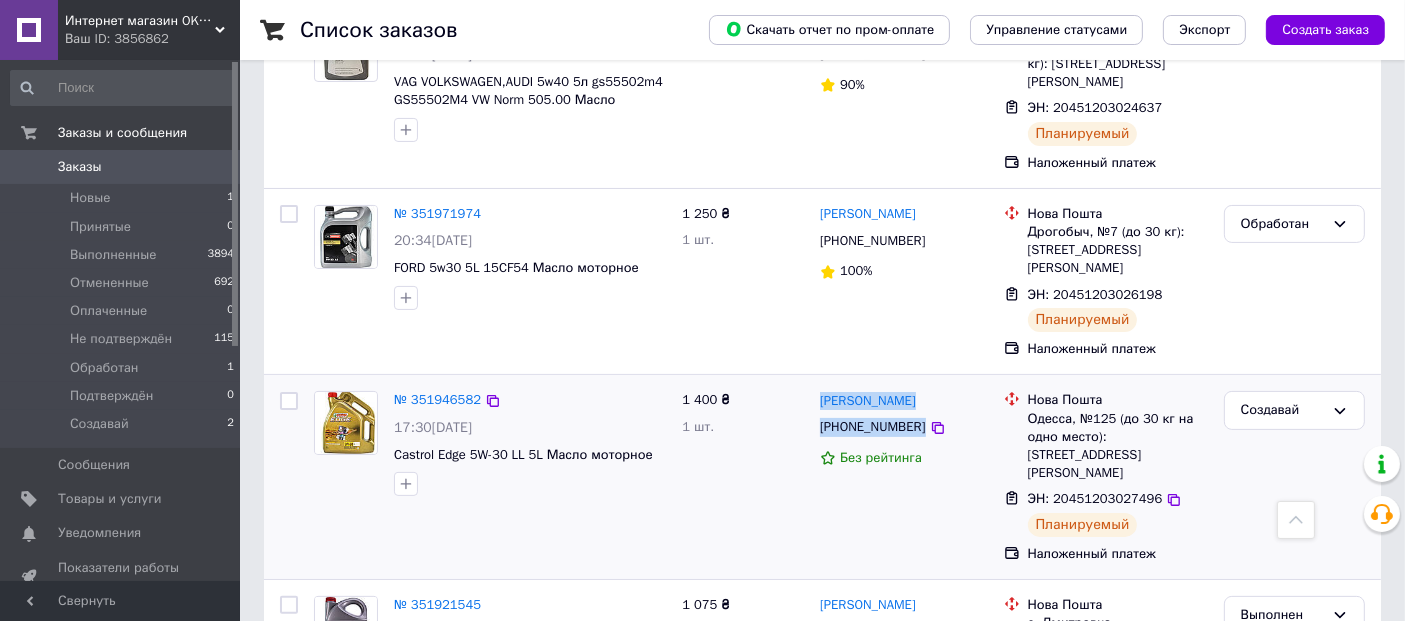 drag, startPoint x: 953, startPoint y: 414, endPoint x: 818, endPoint y: 382, distance: 138.74077 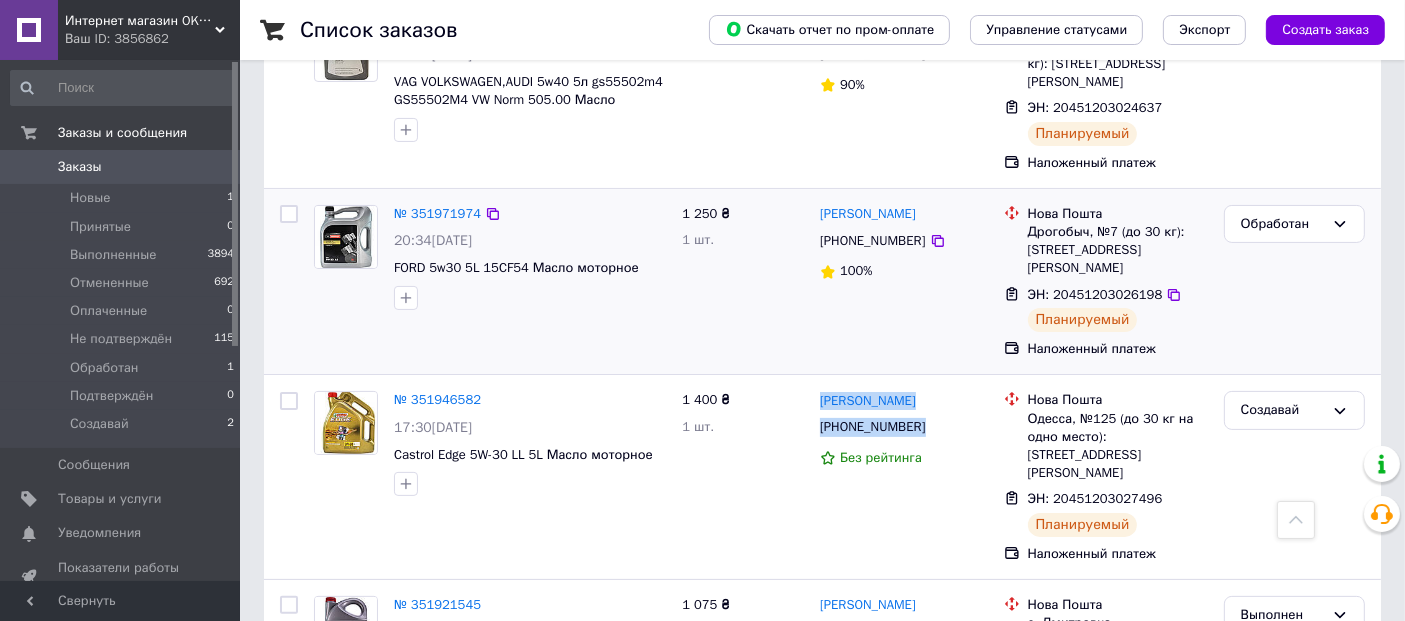 copy on "[PERSON_NAME] [PHONE_NUMBER]" 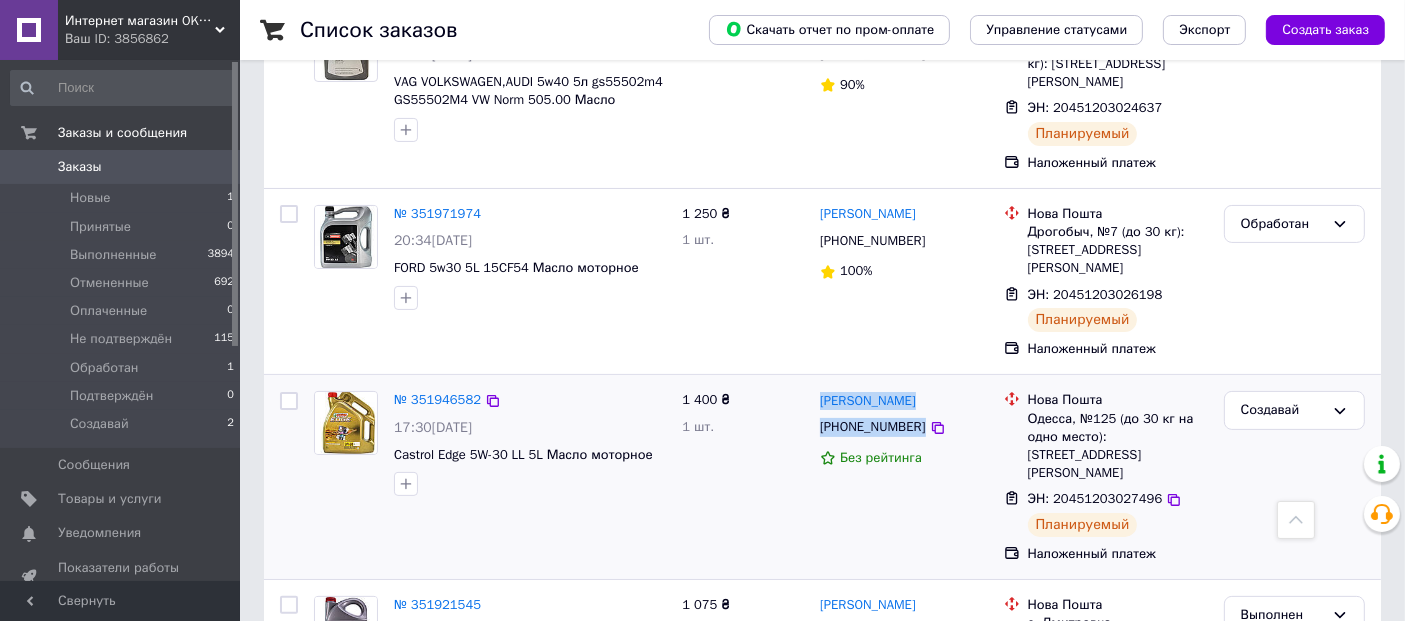 drag, startPoint x: 640, startPoint y: 407, endPoint x: 623, endPoint y: 407, distance: 17 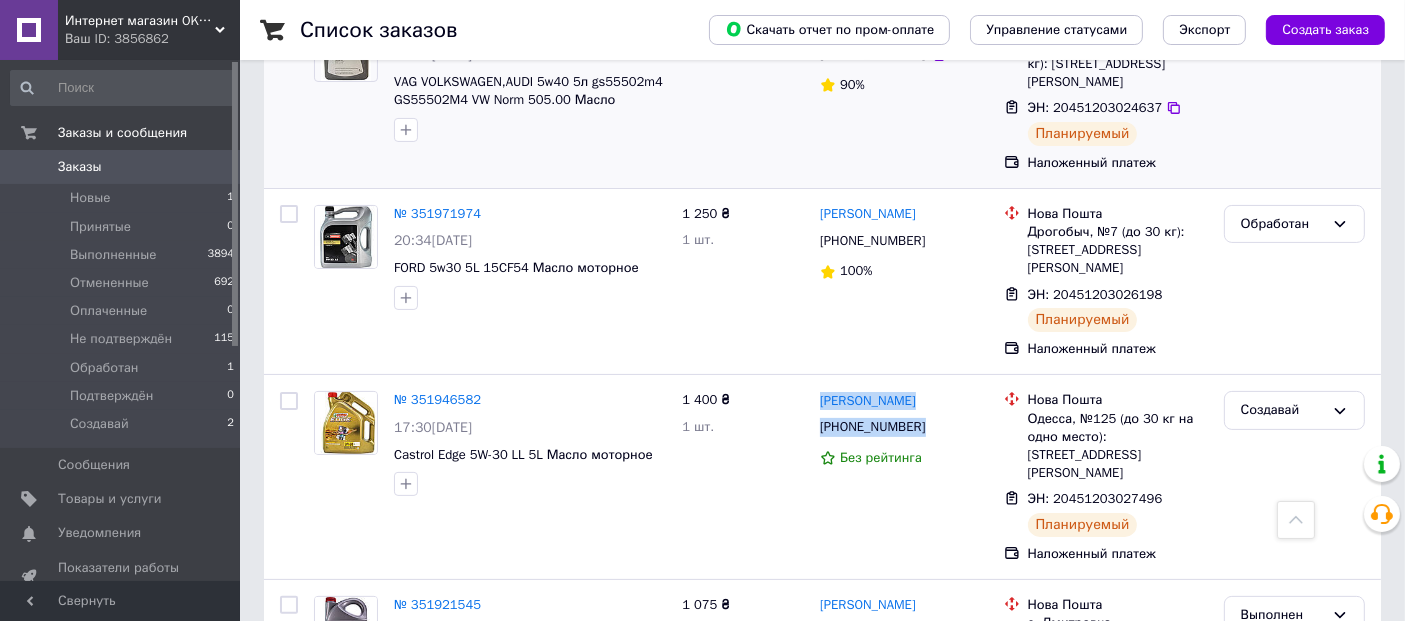 copy on "Castrol Edge 5W-30 LL 5L Масло моторное 1 400 ₴ 1 шт." 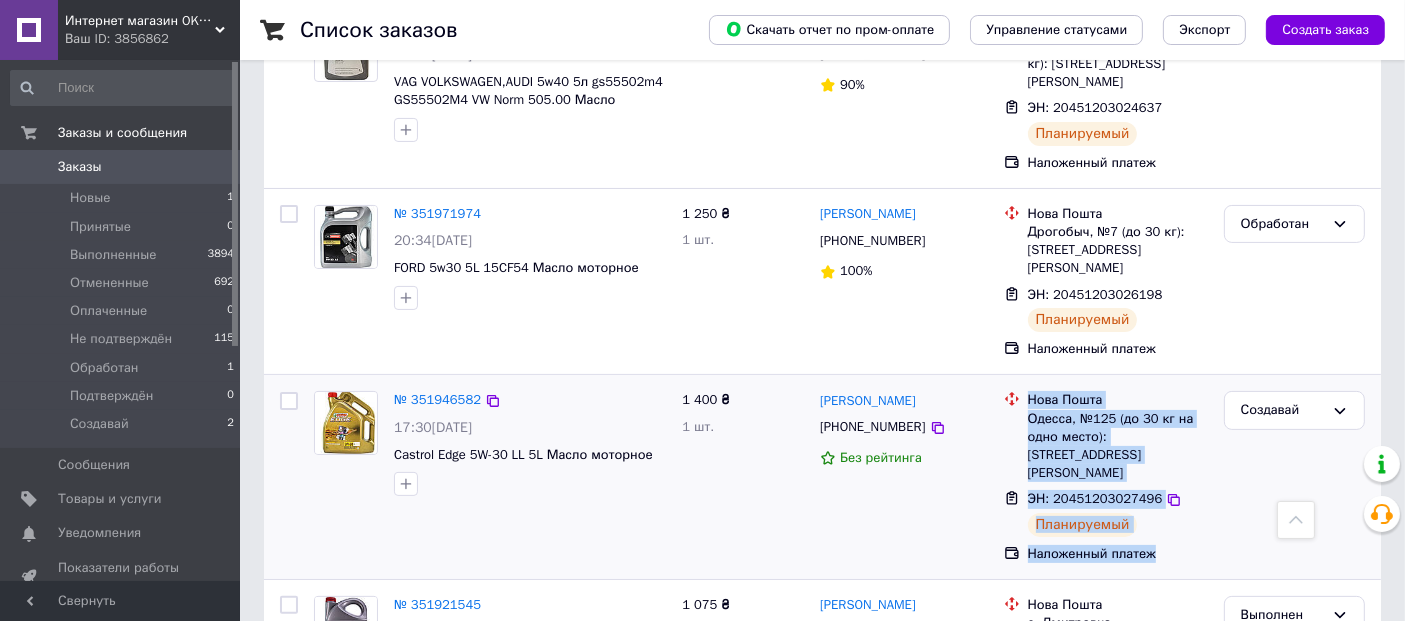 drag, startPoint x: 1187, startPoint y: 515, endPoint x: 1028, endPoint y: 375, distance: 211.85136 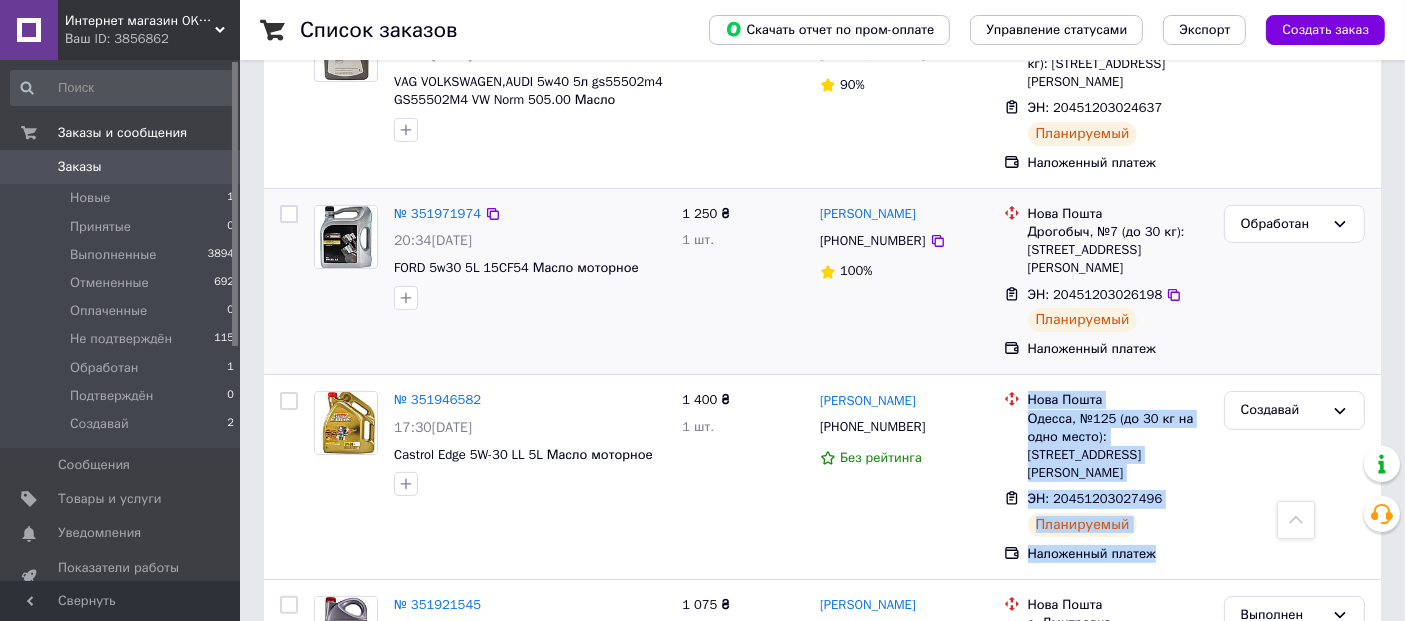 copy on "Нова Пошта Одесса, №125 (до 30 кг на одно место): [STREET_ADDRESS][PERSON_NAME] ЭН: 20451203027496 Планируемый Наложенный платеж" 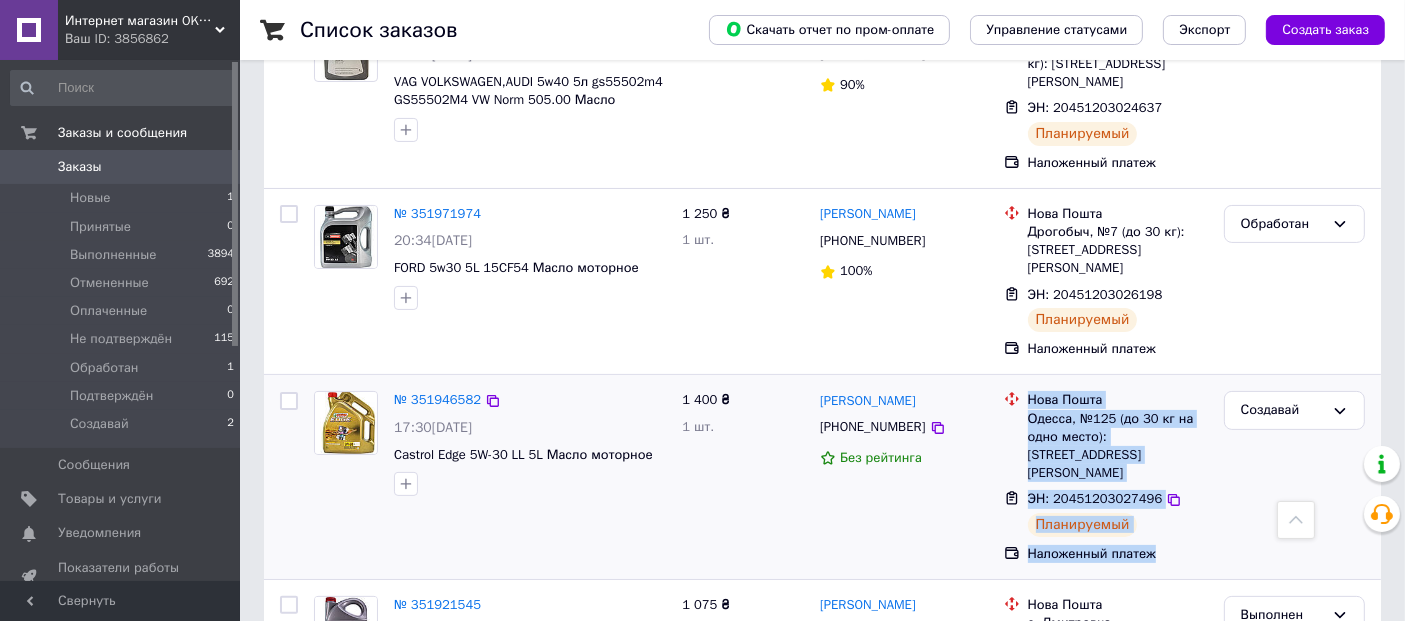 click on "ЭН: 20451203027496" at bounding box center (1095, 498) 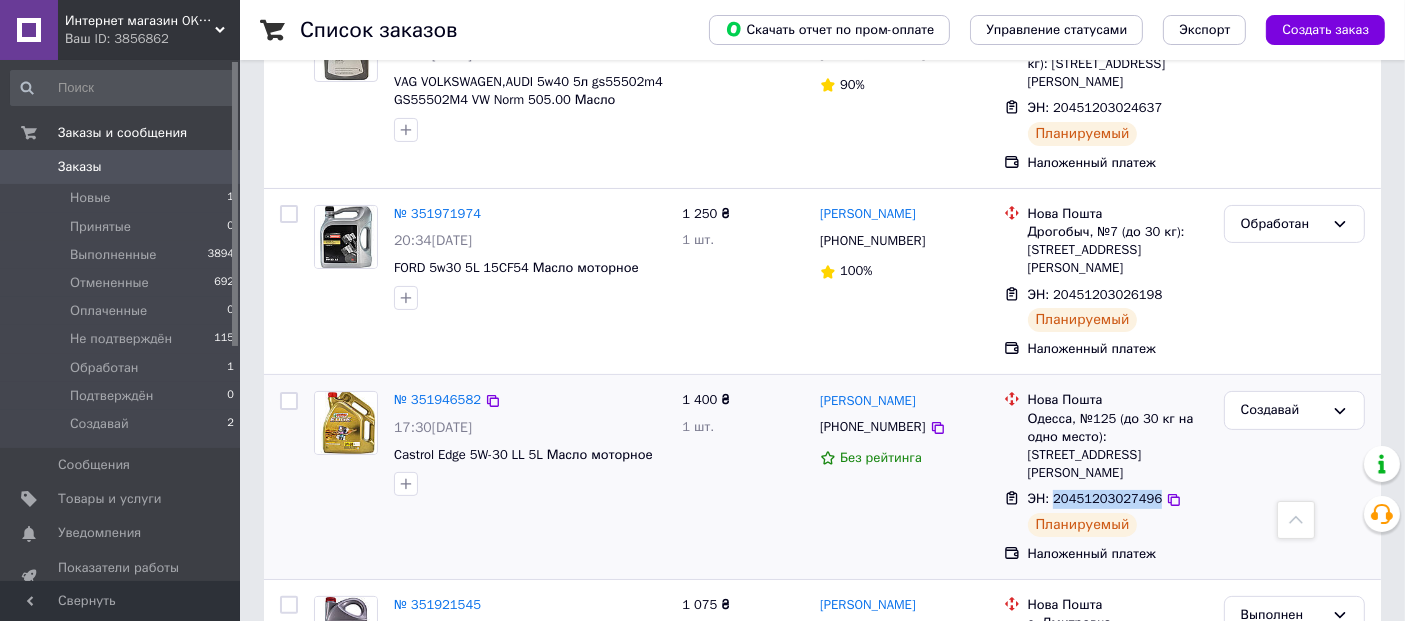 click on "ЭН: 20451203027496" at bounding box center [1095, 498] 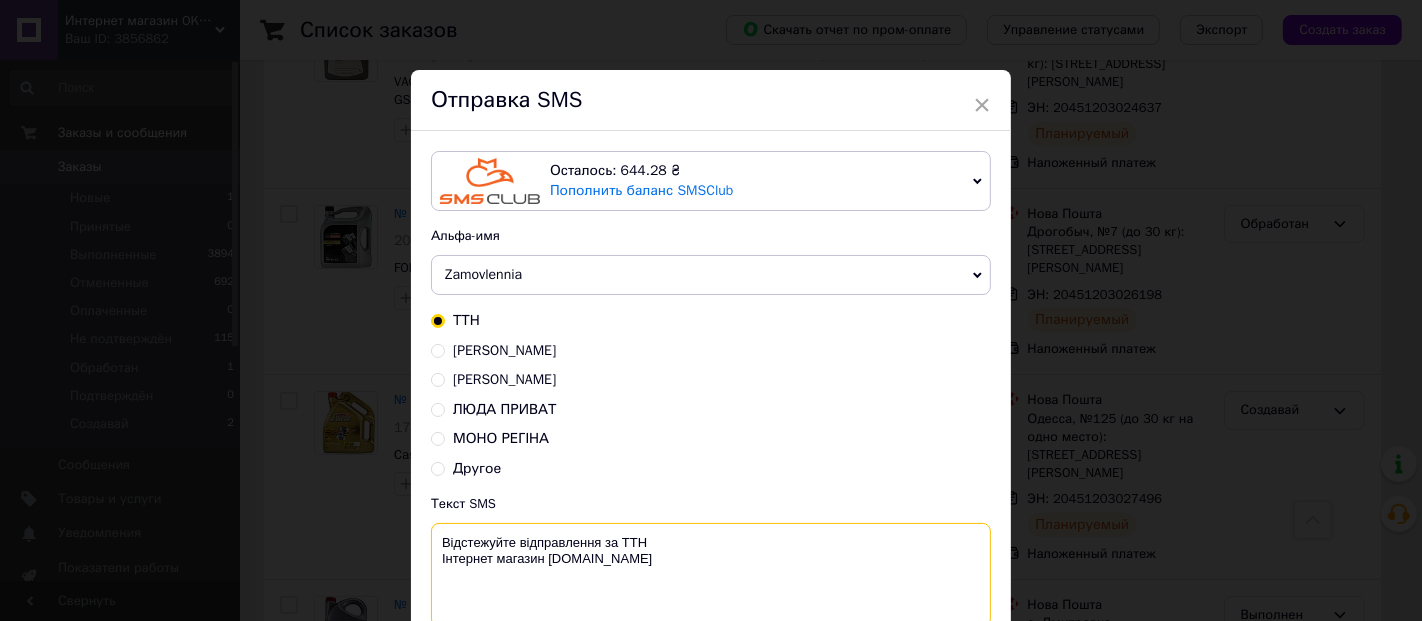 click on "Відстежуйте відправлення за ТТН
Інтернет магазин [DOMAIN_NAME]" at bounding box center (711, 575) 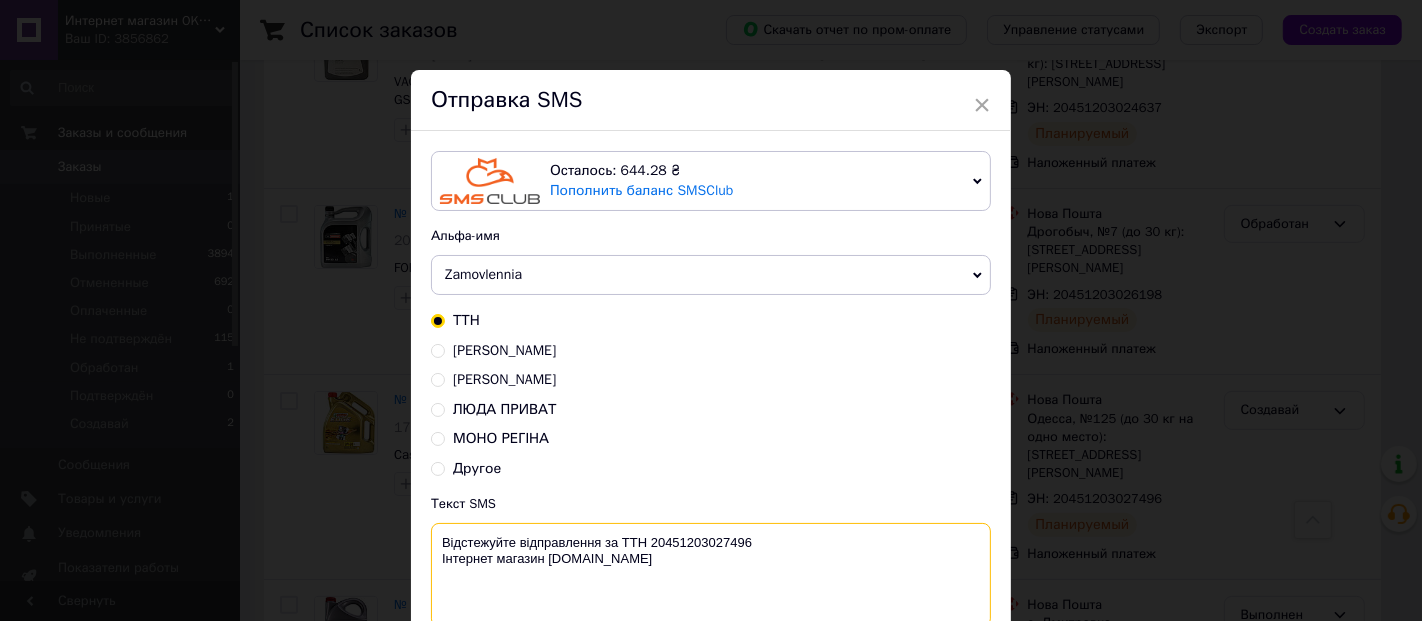 scroll, scrollTop: 173, scrollLeft: 0, axis: vertical 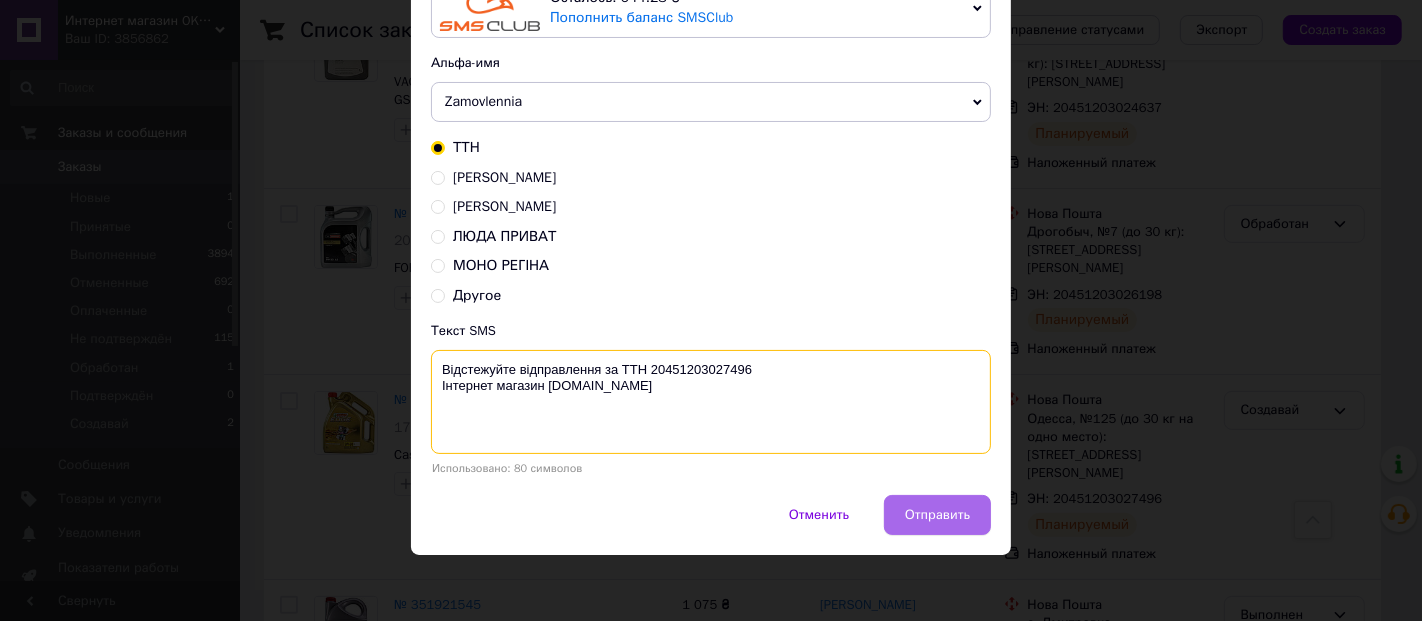 type on "Відстежуйте відправлення за ТТН 20451203027496
Інтернет магазин [DOMAIN_NAME]" 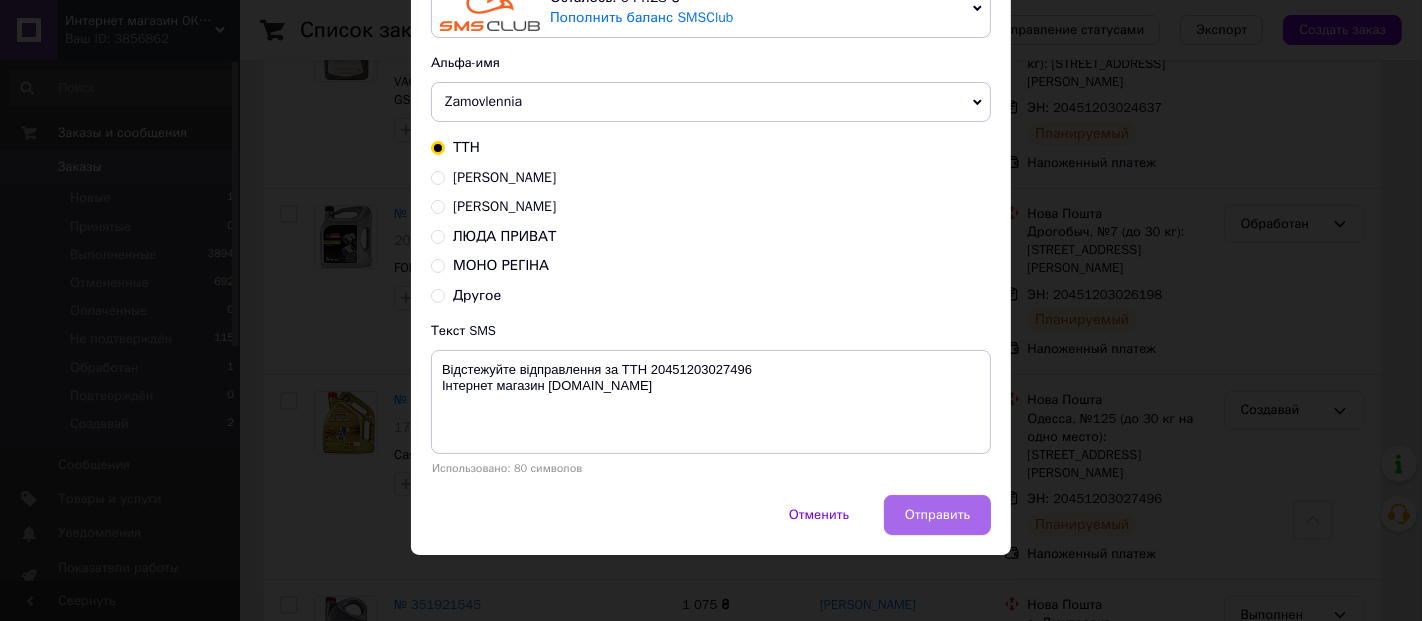 click on "Отправить" at bounding box center (937, 515) 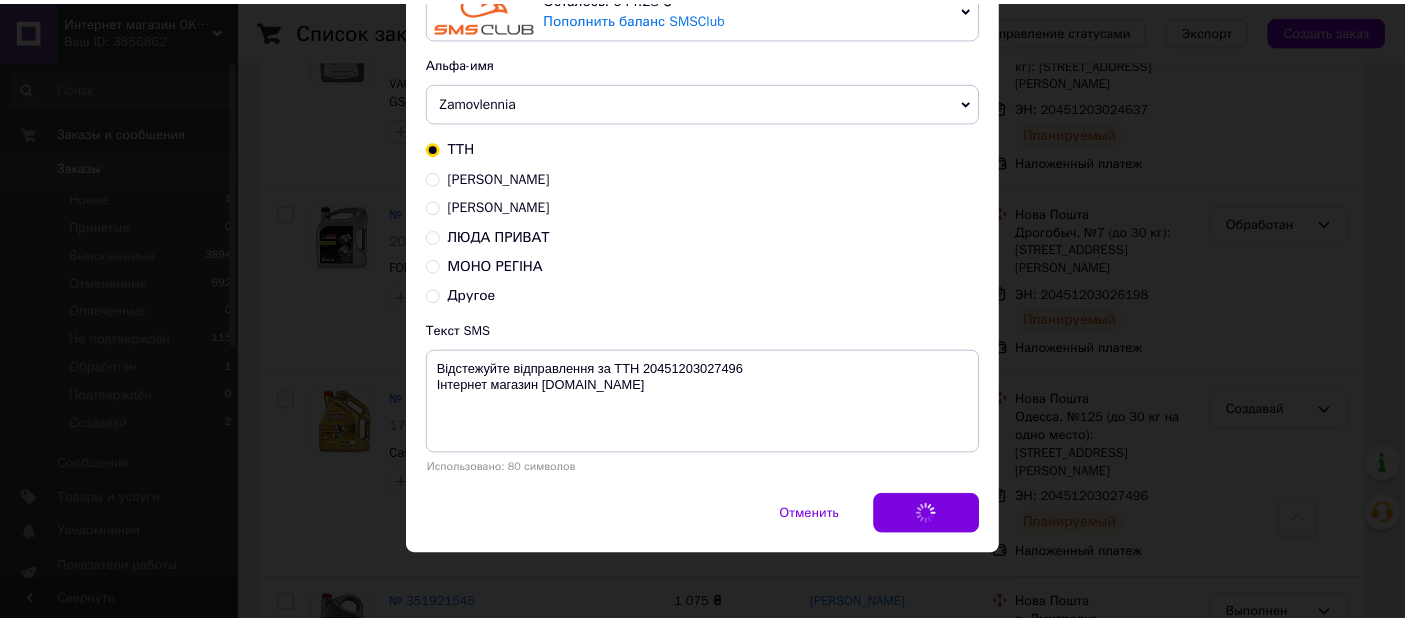 scroll, scrollTop: 0, scrollLeft: 0, axis: both 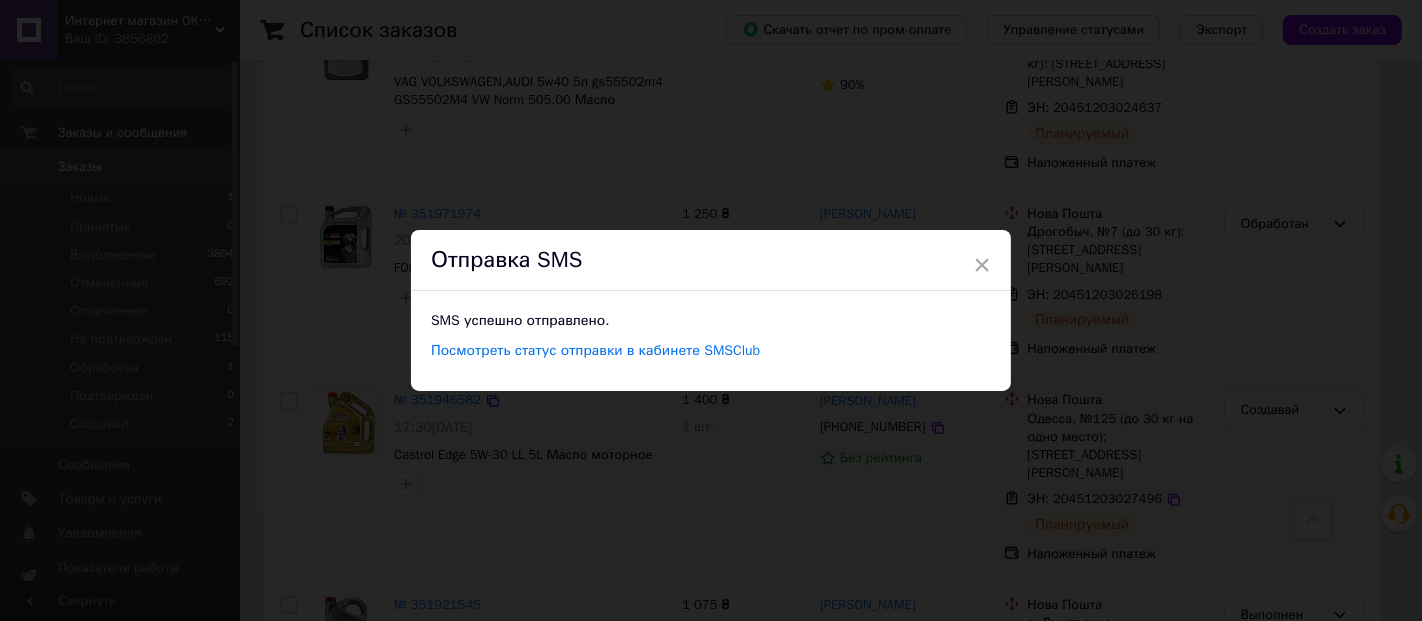 drag, startPoint x: 811, startPoint y: 487, endPoint x: 866, endPoint y: 470, distance: 57.567352 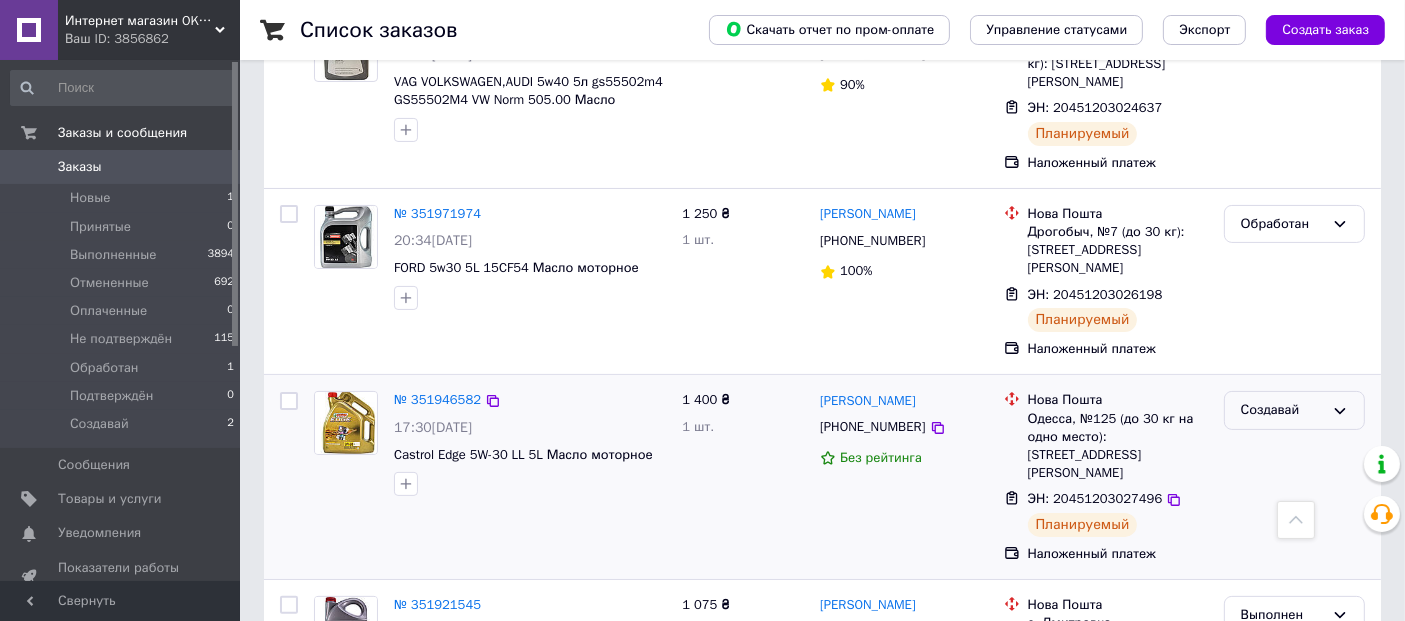 click on "Создавай" at bounding box center [1282, 410] 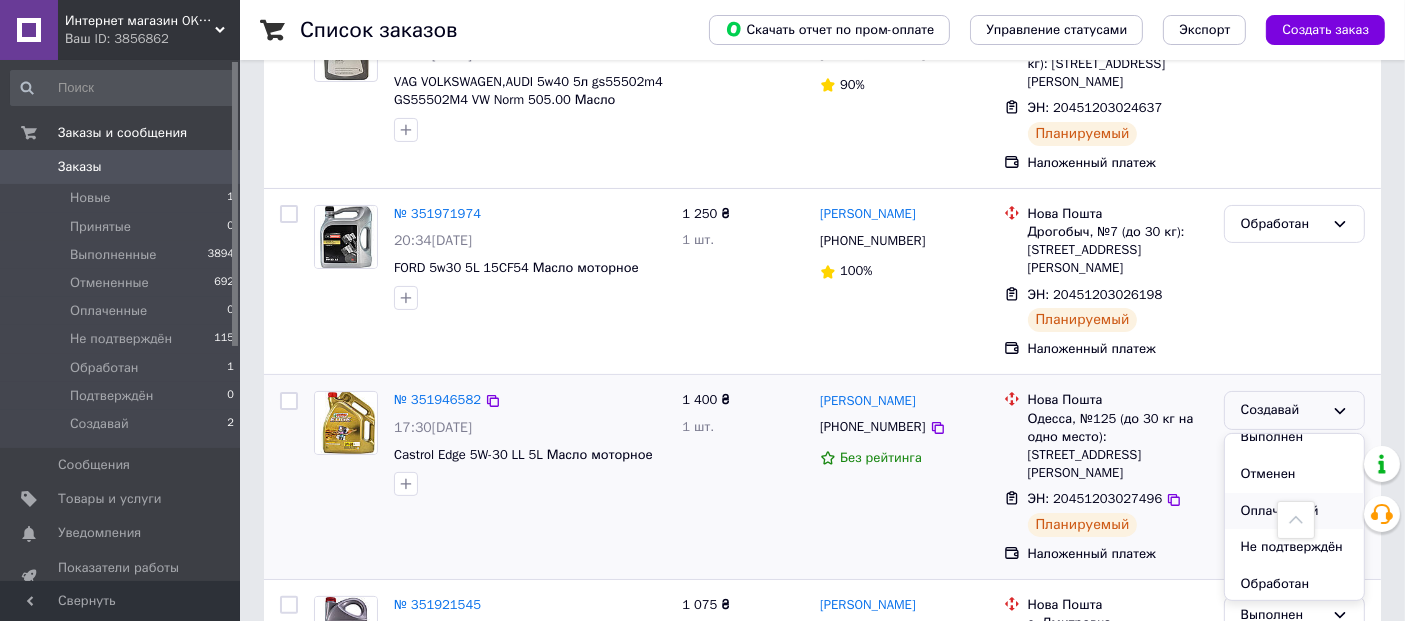 scroll, scrollTop: 90, scrollLeft: 0, axis: vertical 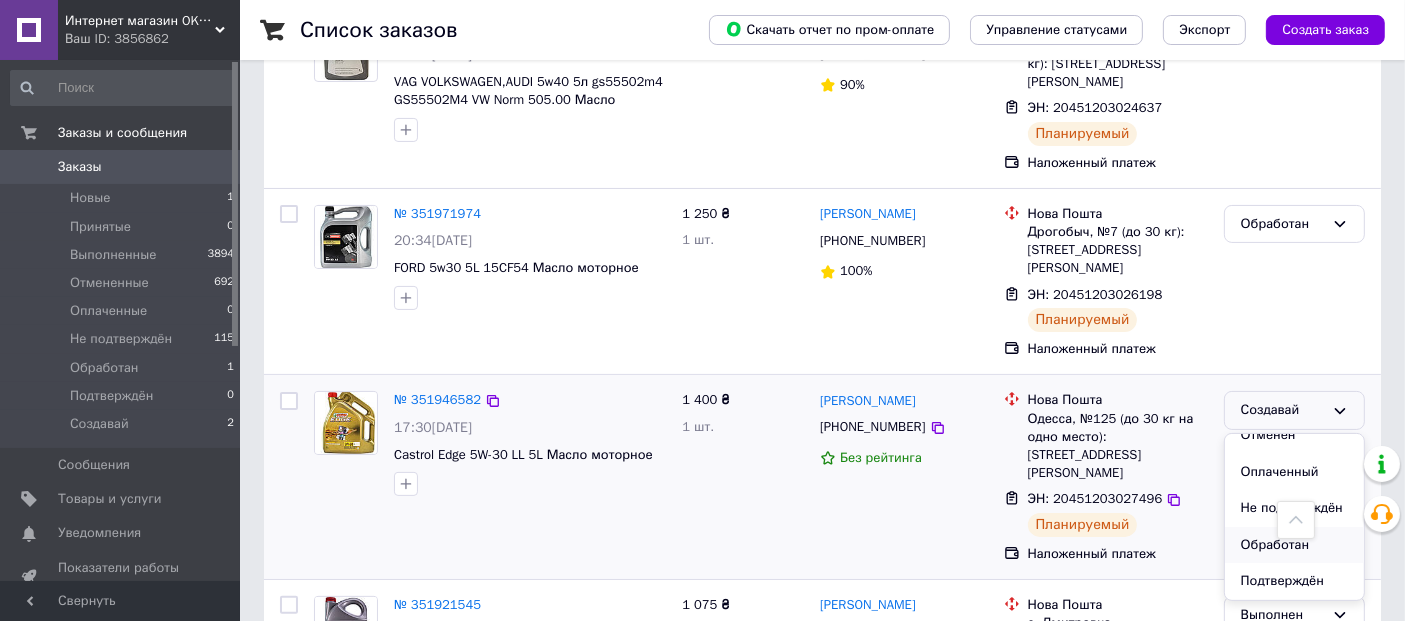 click on "Обработан" at bounding box center [1294, 545] 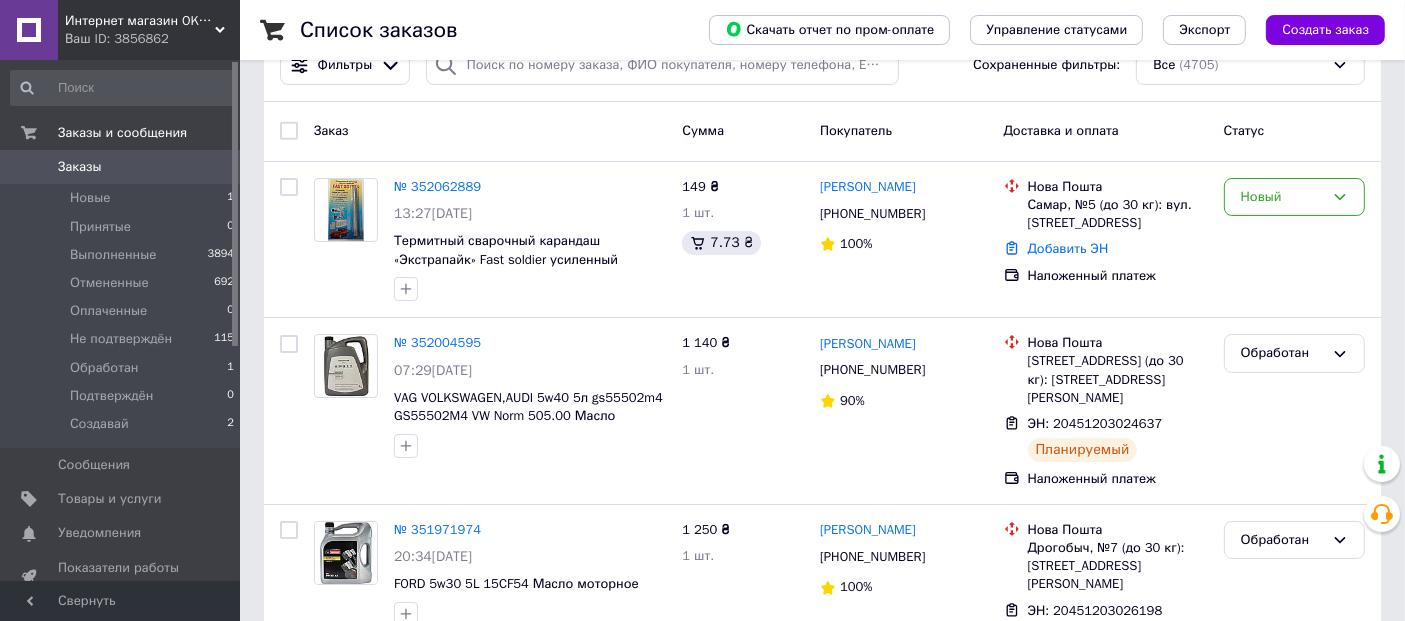 scroll, scrollTop: 0, scrollLeft: 0, axis: both 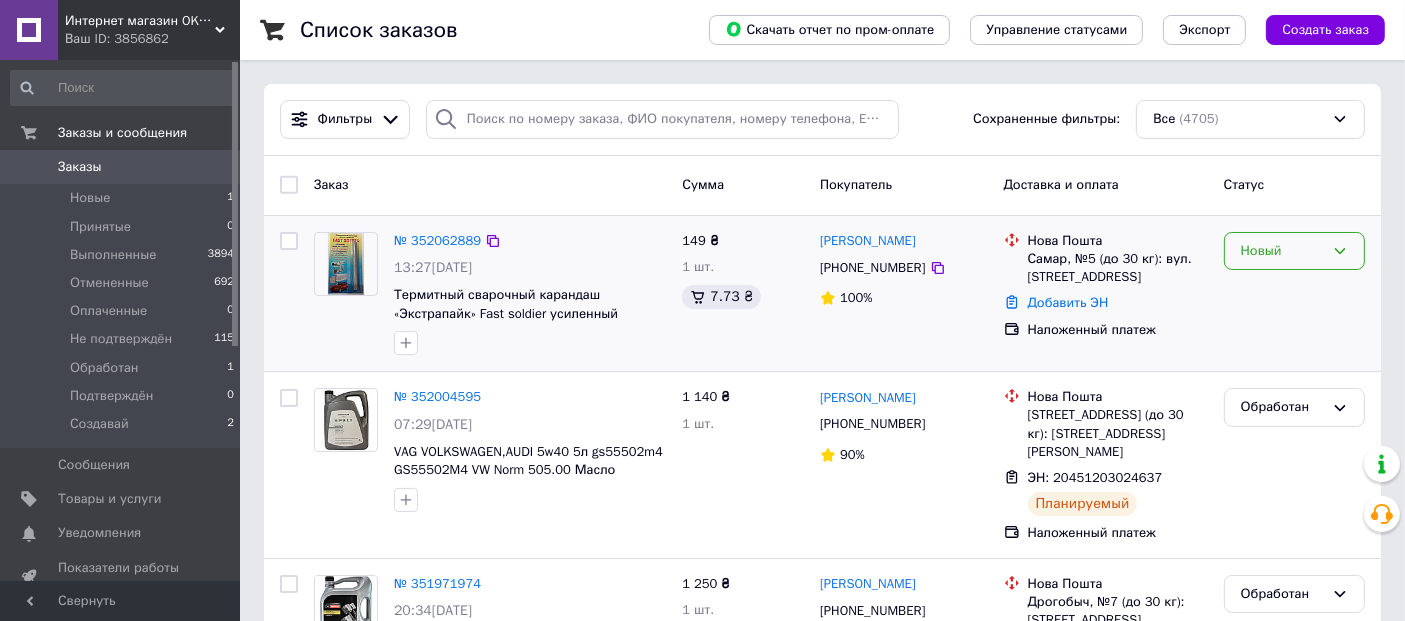 click on "Новый" at bounding box center (1282, 251) 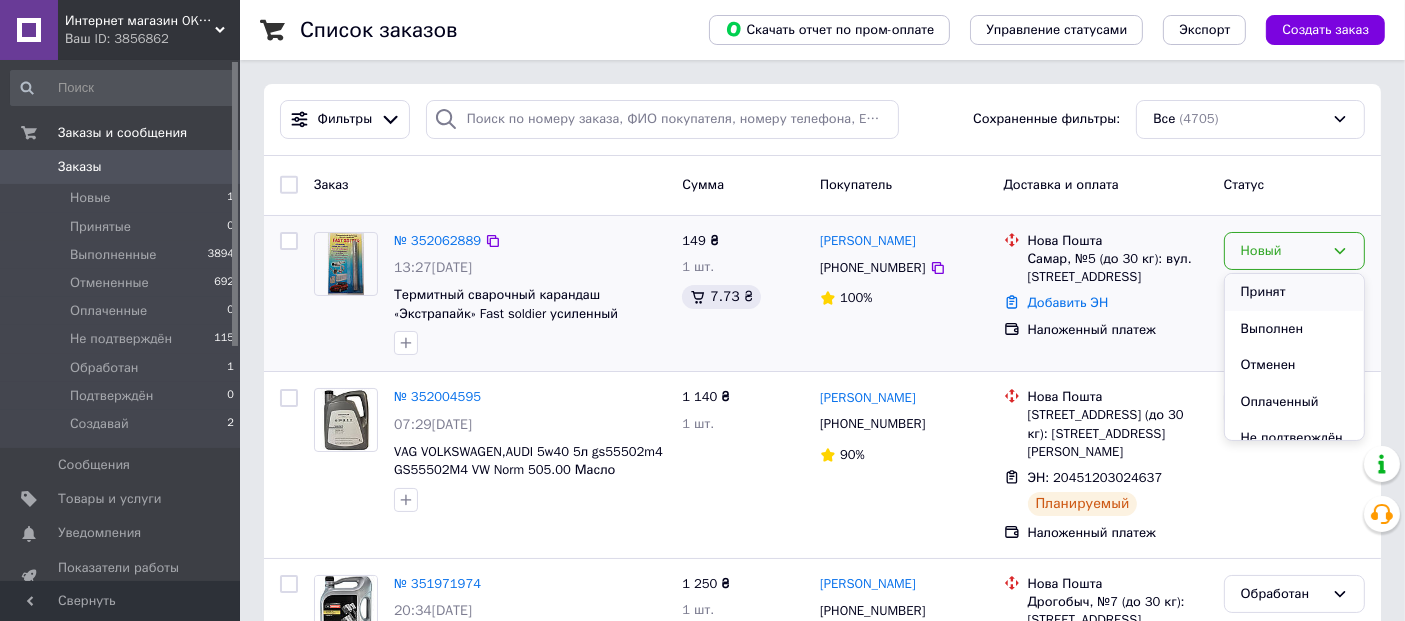 click on "Принят" at bounding box center [1294, 292] 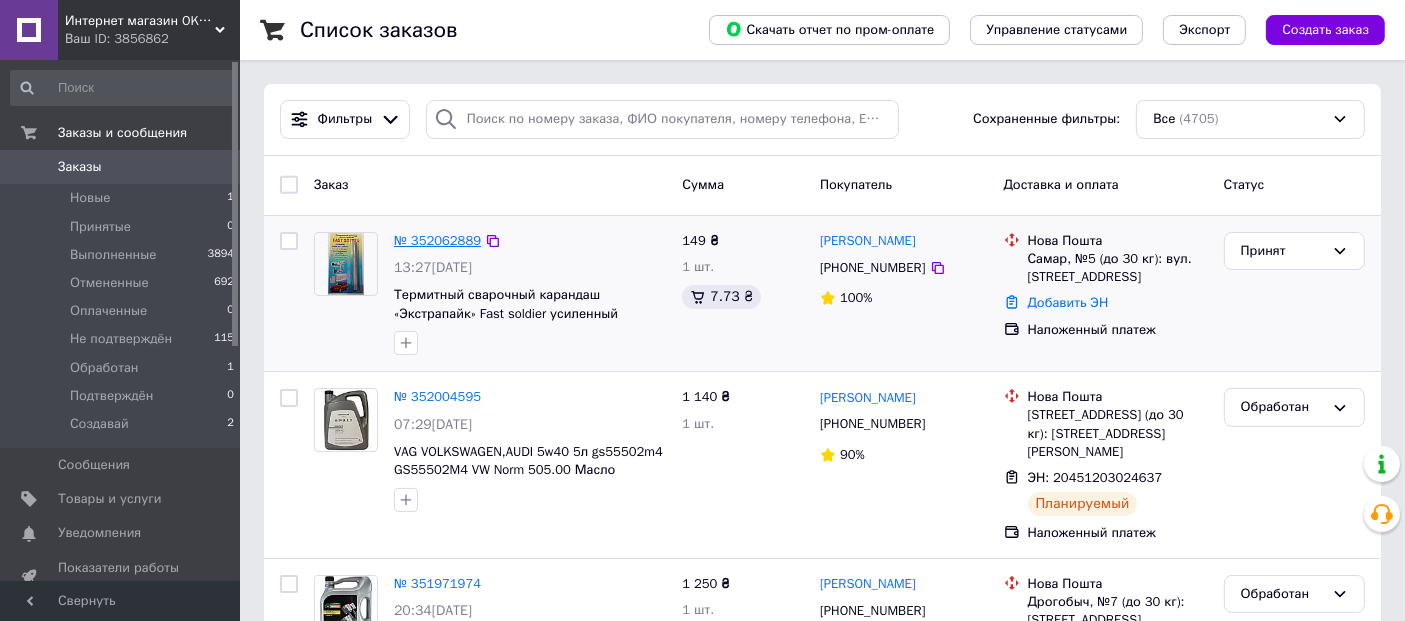 click on "№ 352062889" at bounding box center (437, 240) 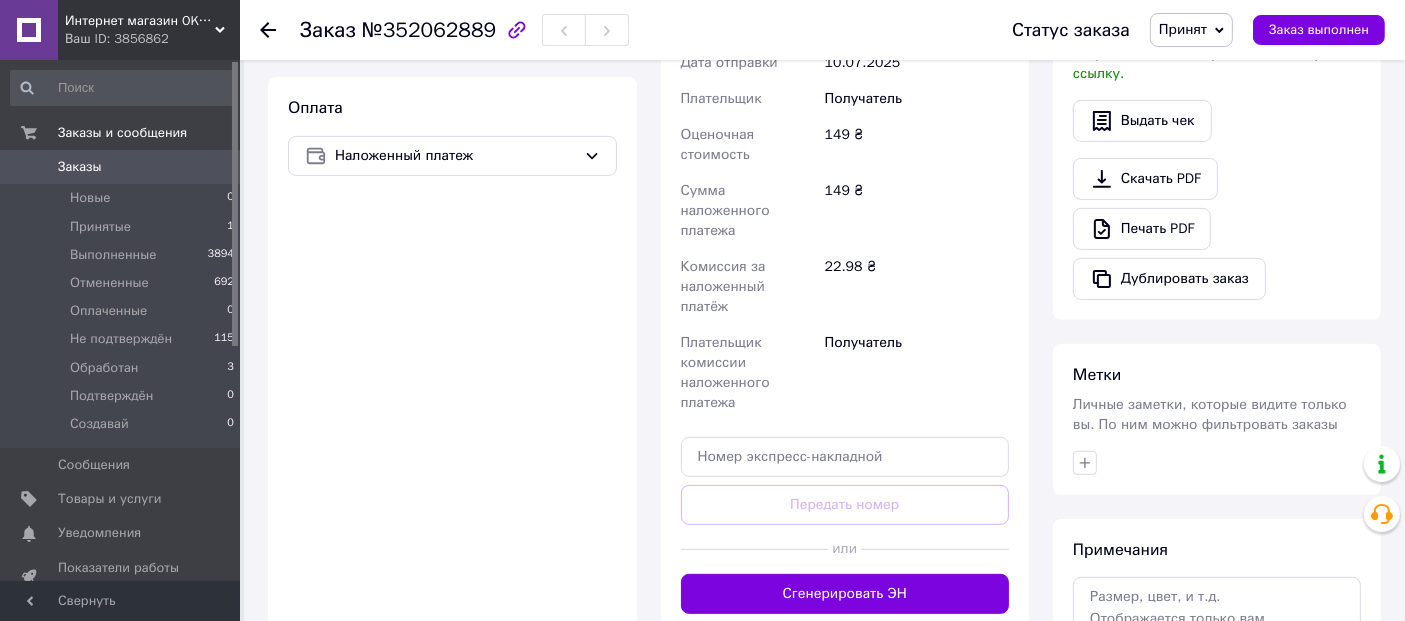 scroll, scrollTop: 807, scrollLeft: 0, axis: vertical 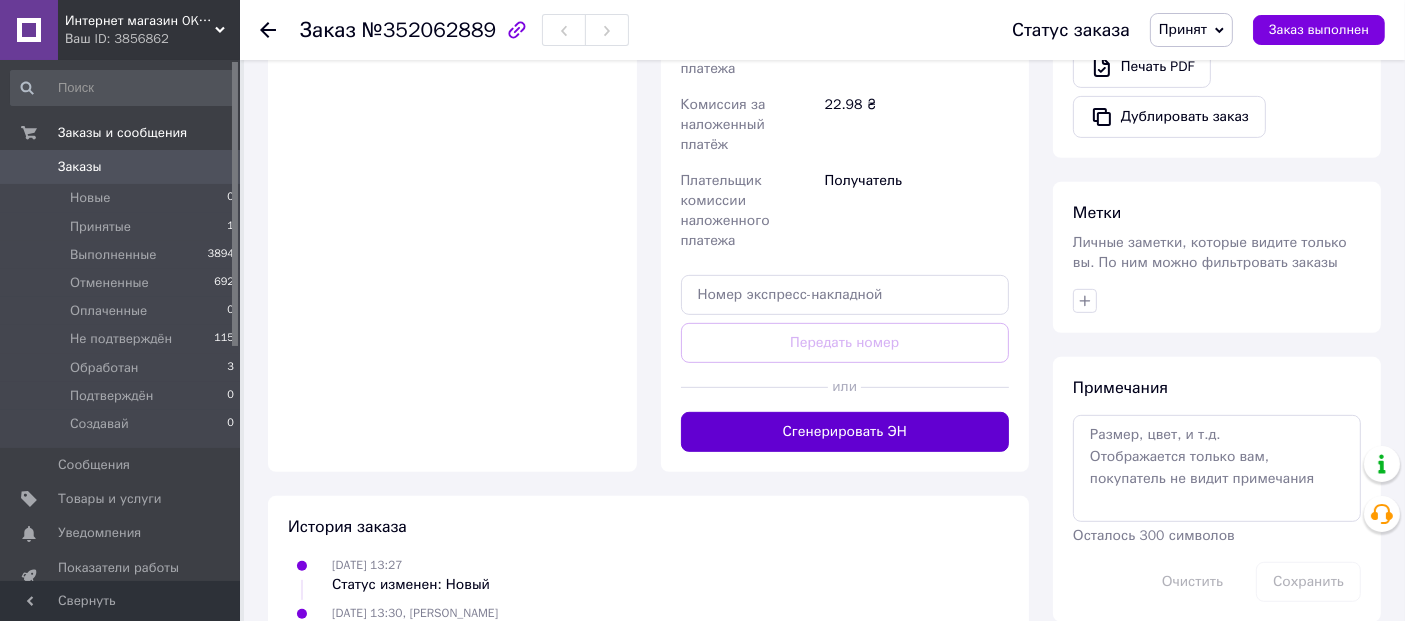click on "Сгенерировать ЭН" at bounding box center (845, 432) 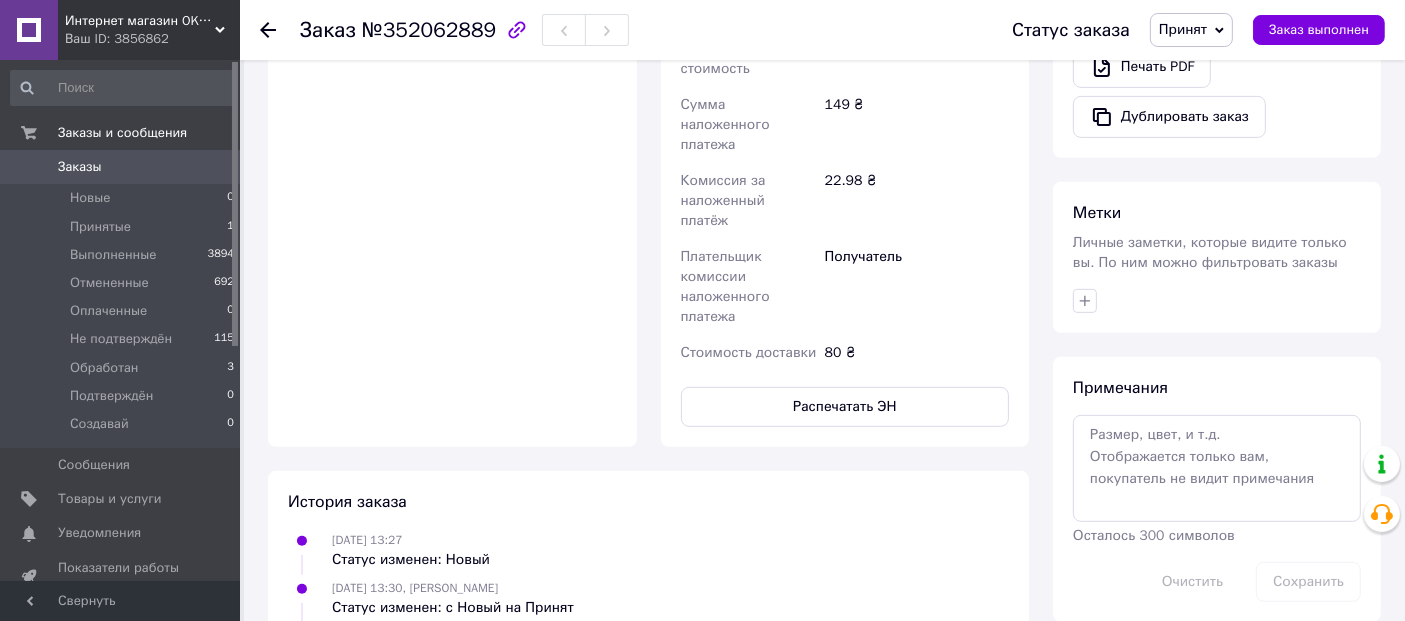 click on "Принят" at bounding box center (1183, 29) 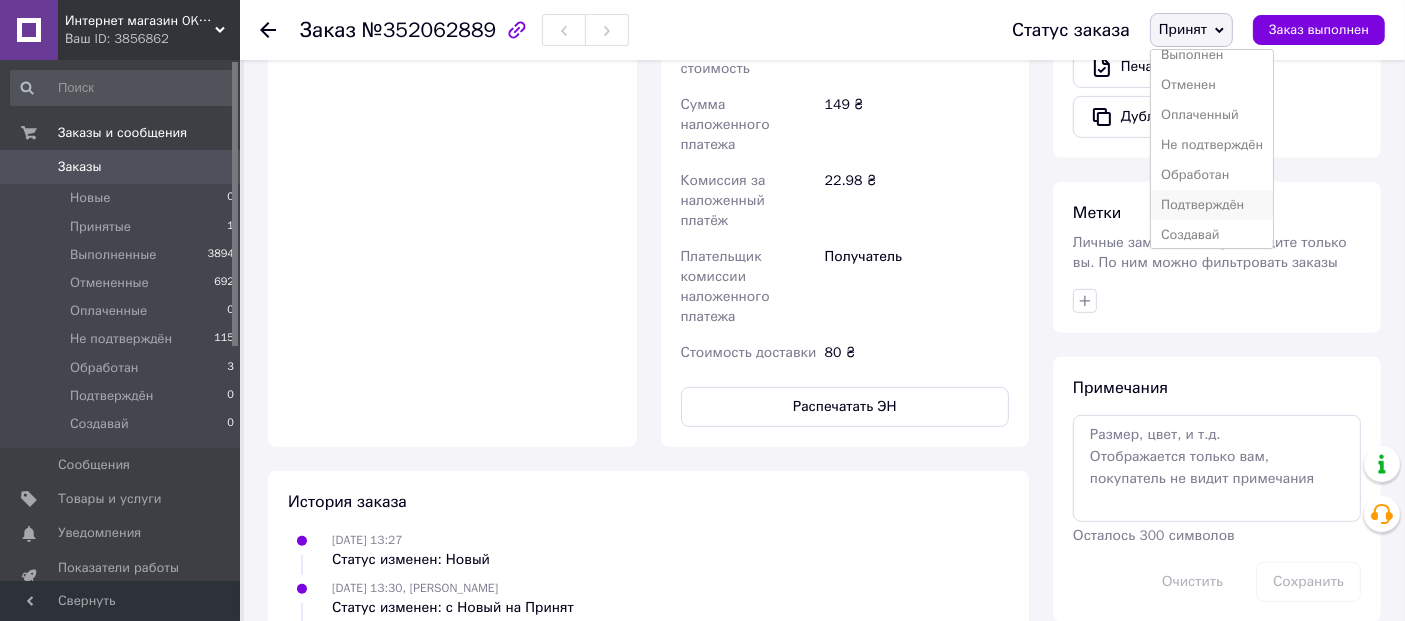 scroll, scrollTop: 21, scrollLeft: 0, axis: vertical 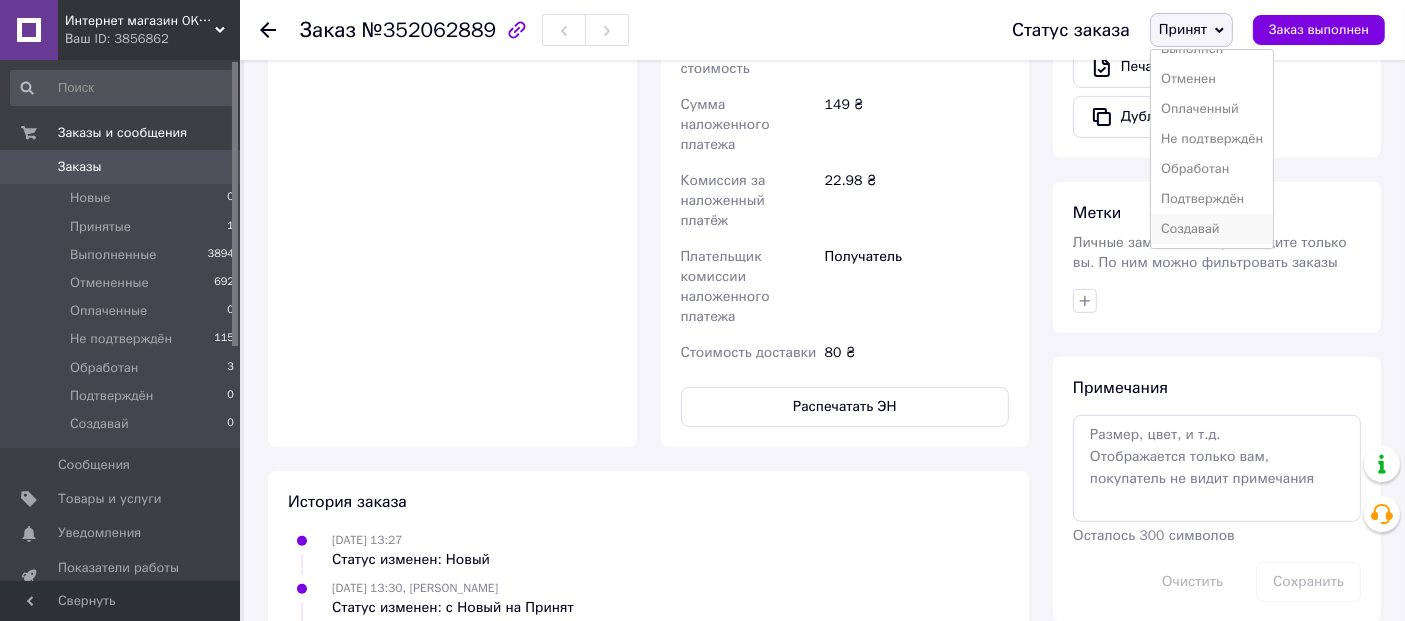 click on "Создавай" at bounding box center (1212, 229) 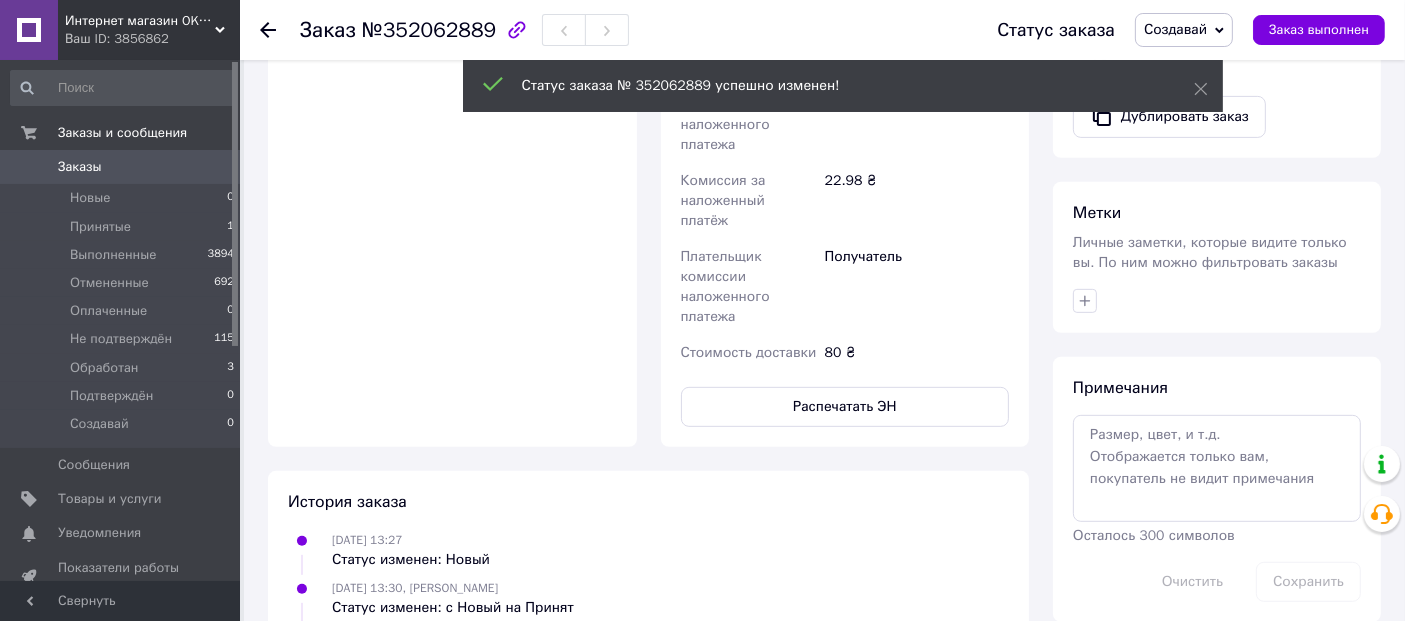 click 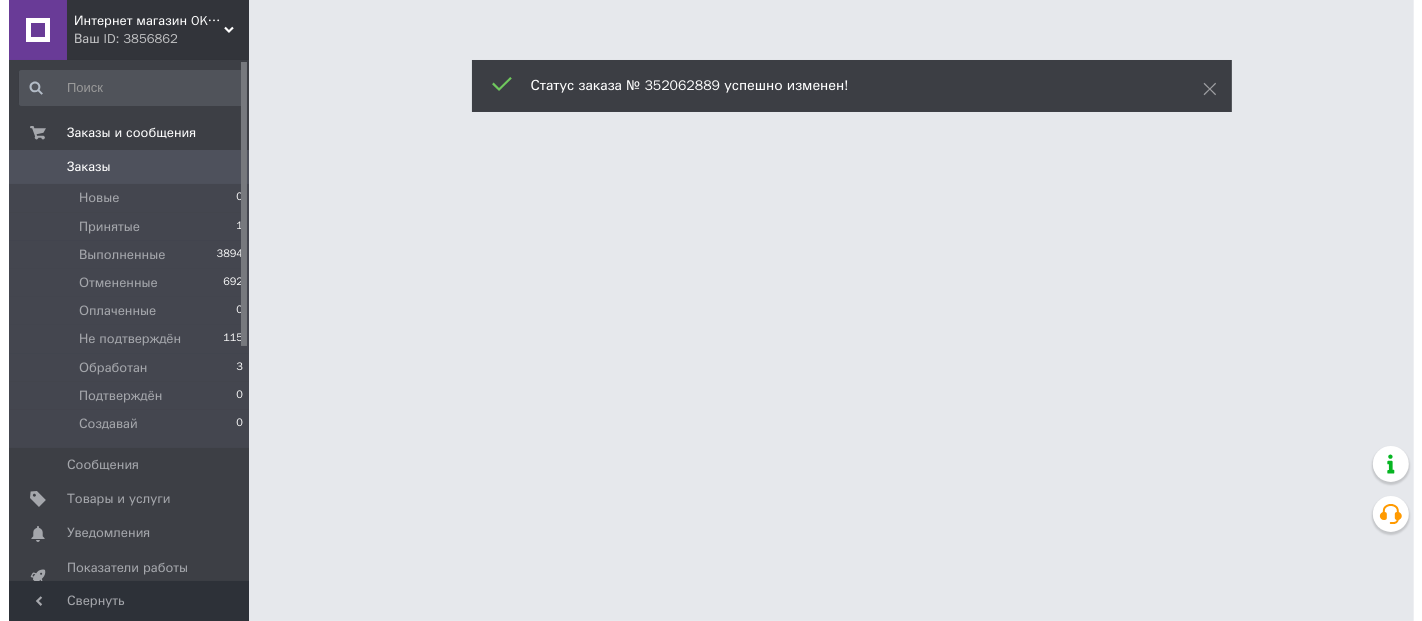 scroll, scrollTop: 0, scrollLeft: 0, axis: both 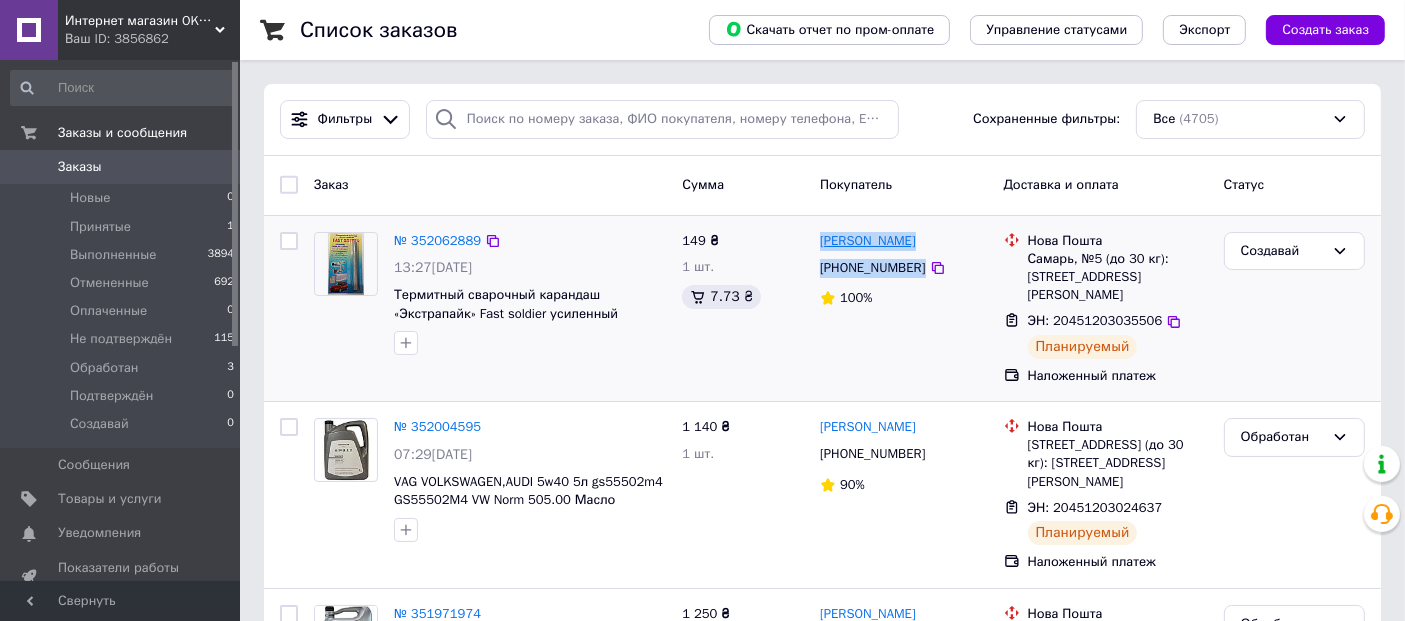 drag, startPoint x: 951, startPoint y: 264, endPoint x: 821, endPoint y: 242, distance: 131.8484 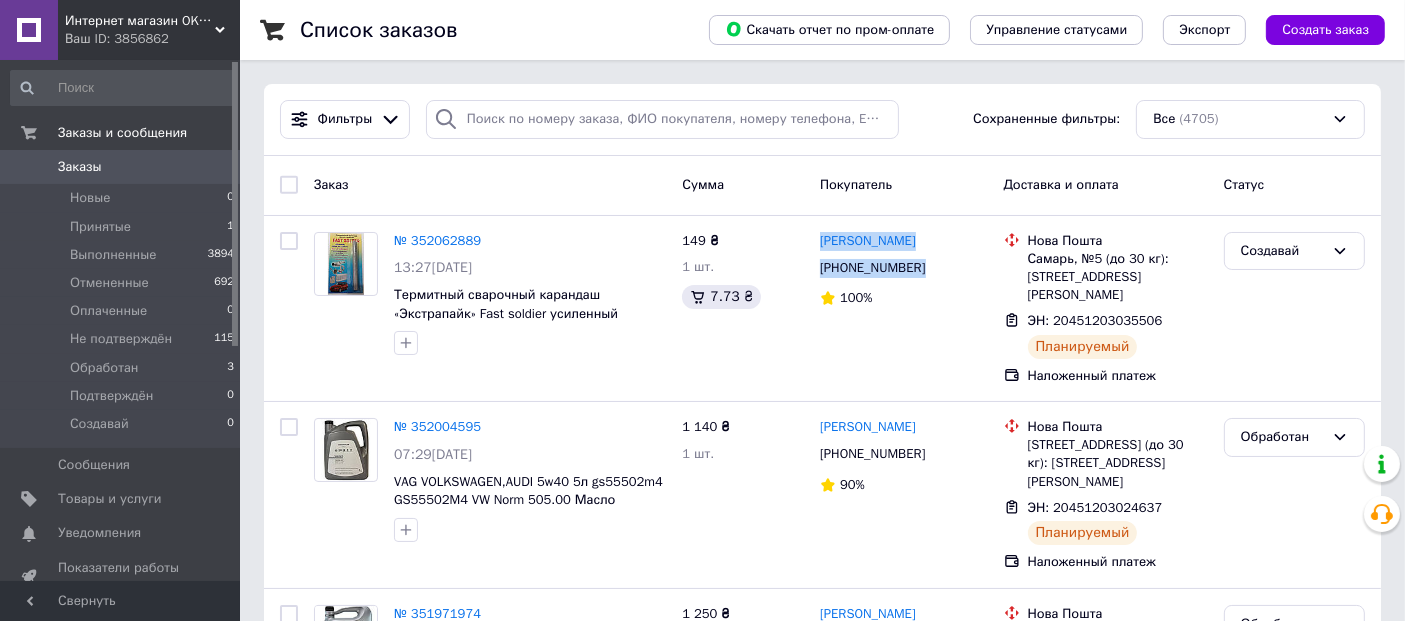 copy on "[PERSON_NAME] [PHONE_NUMBER]" 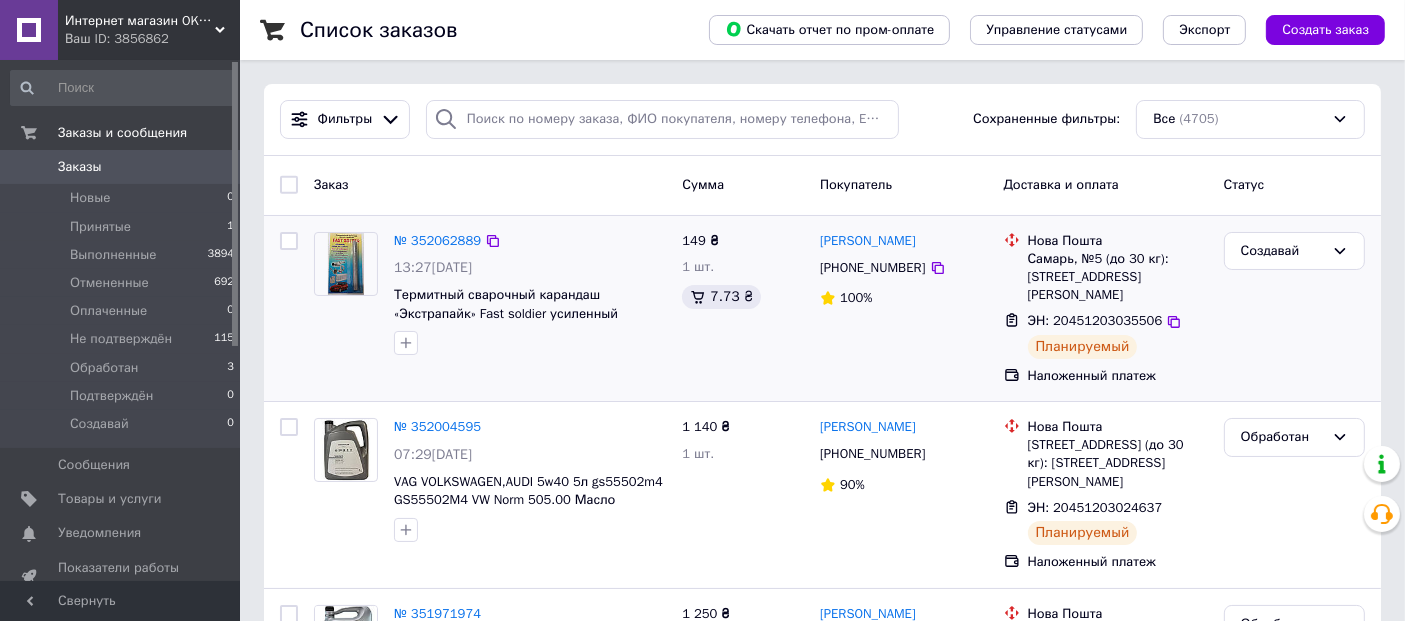 drag, startPoint x: 716, startPoint y: 260, endPoint x: 643, endPoint y: 262, distance: 73.02739 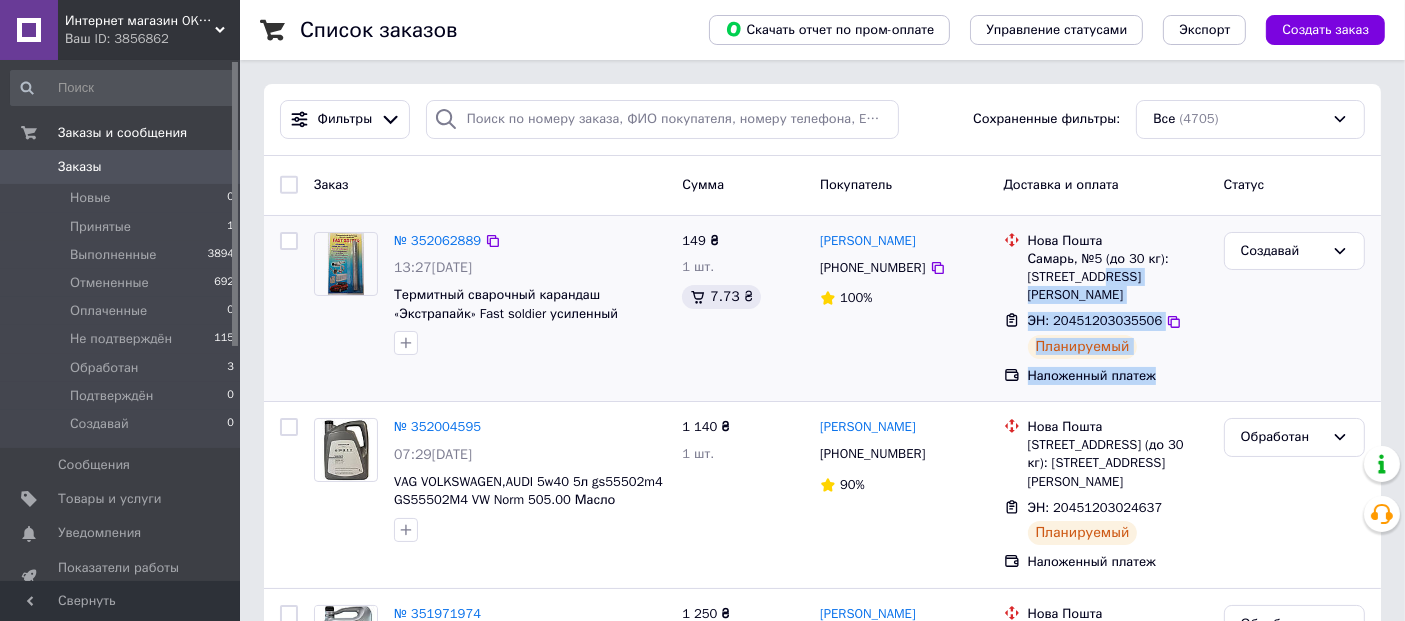 drag, startPoint x: 1169, startPoint y: 360, endPoint x: 1033, endPoint y: 227, distance: 190.22356 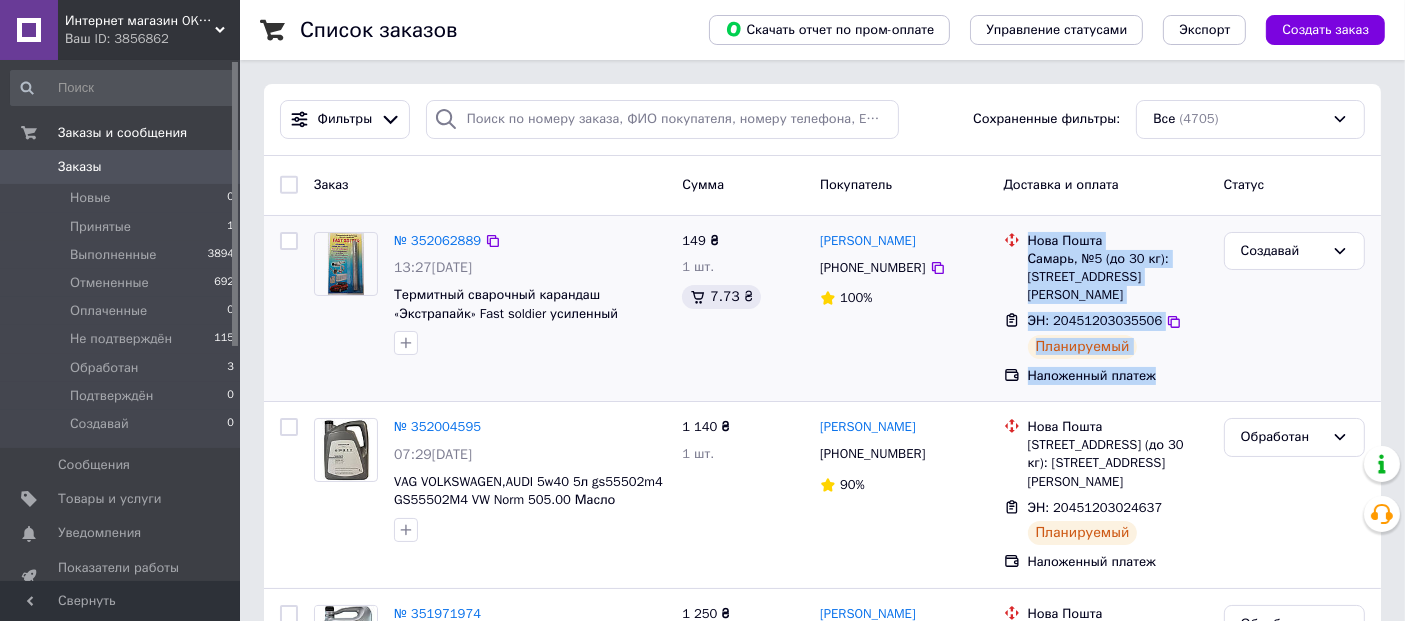 click on "ЭН: 20451203035506" at bounding box center (1095, 320) 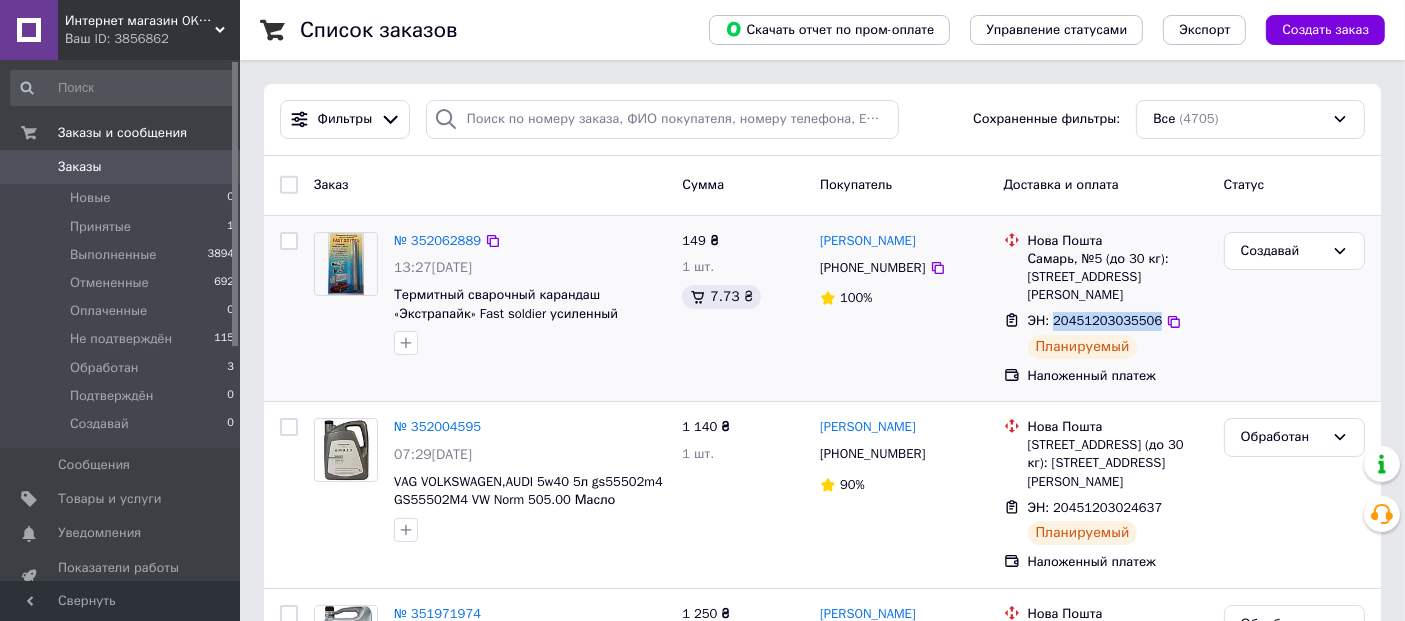 click on "ЭН: 20451203035506" at bounding box center [1095, 320] 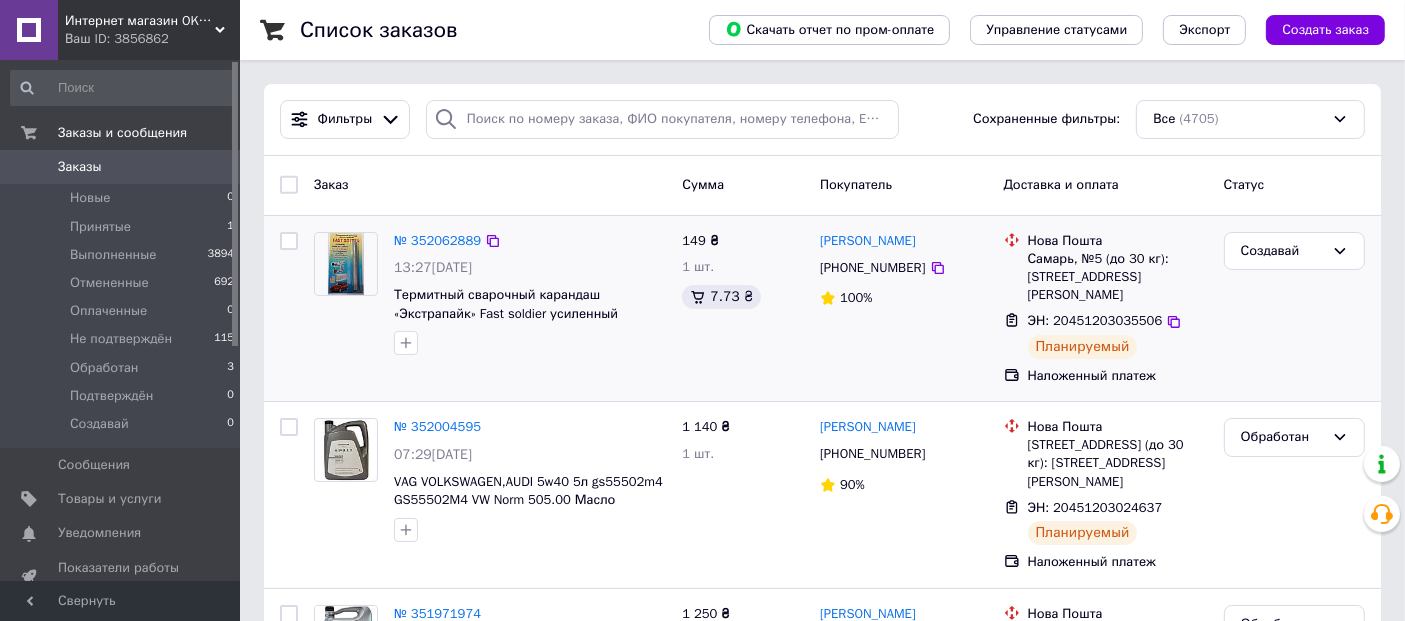 click on "[PHONE_NUMBER]" at bounding box center [872, 267] 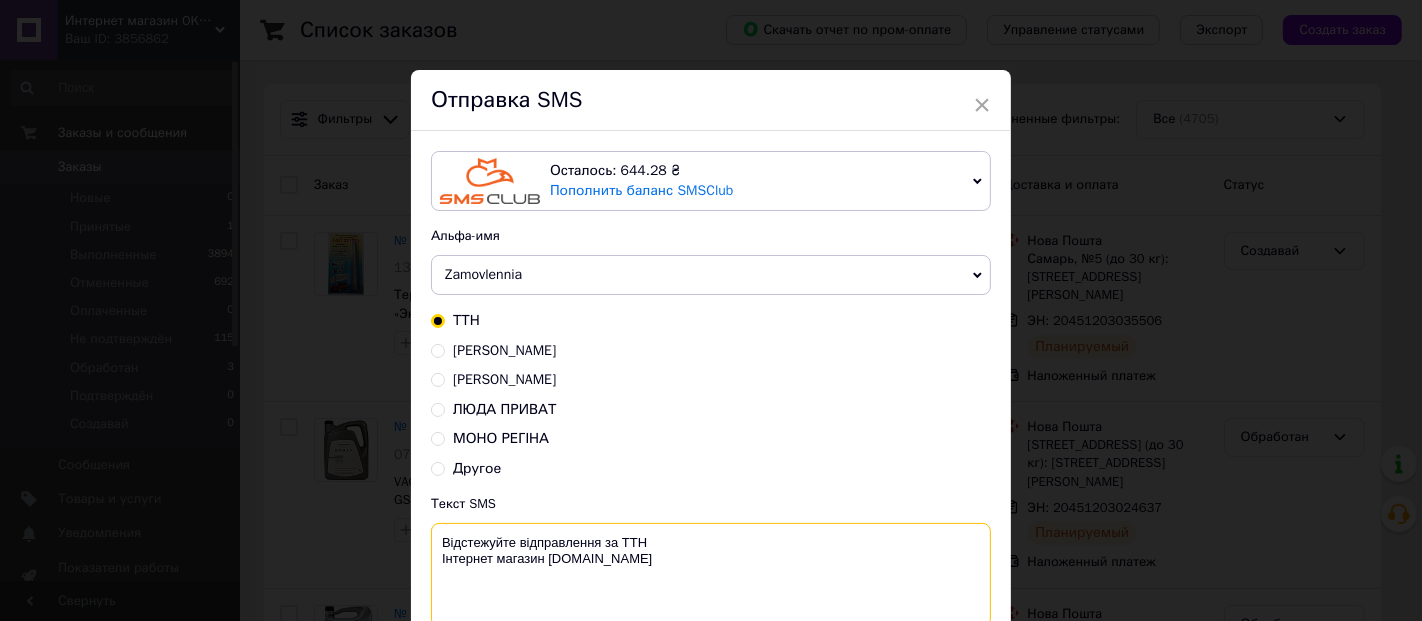 click on "Відстежуйте відправлення за ТТН
Інтернет магазин [DOMAIN_NAME]" at bounding box center (711, 575) 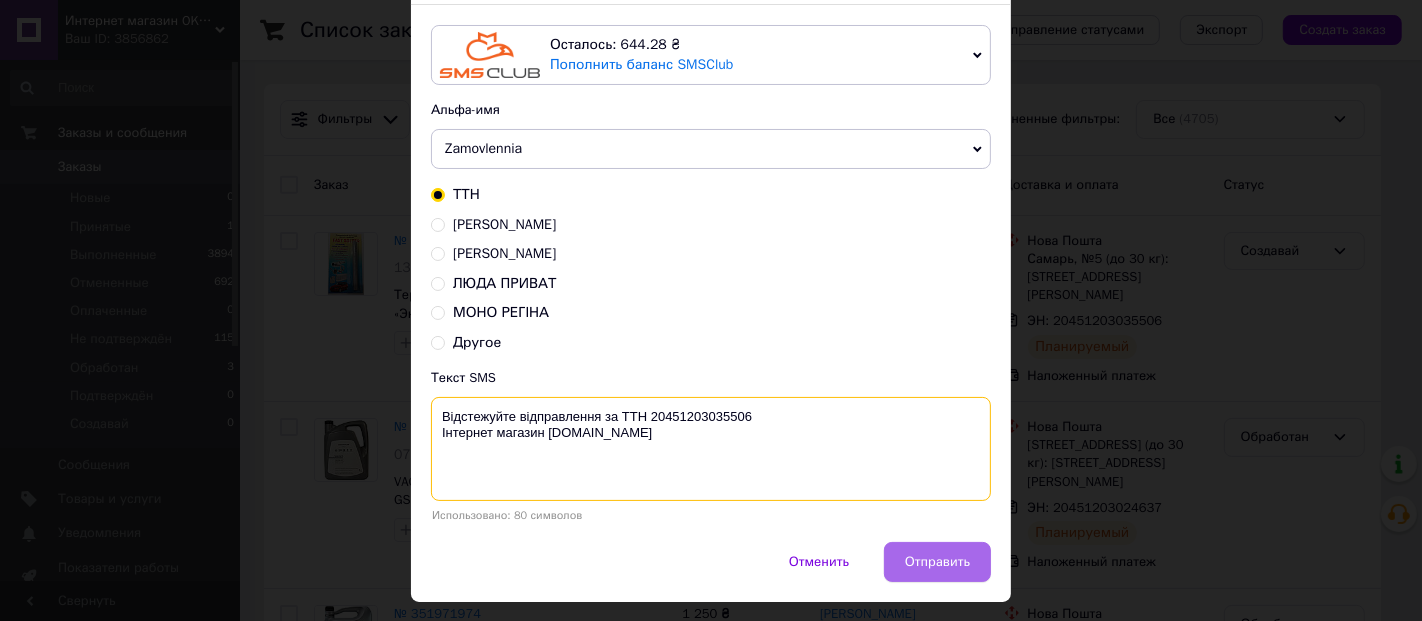 scroll, scrollTop: 173, scrollLeft: 0, axis: vertical 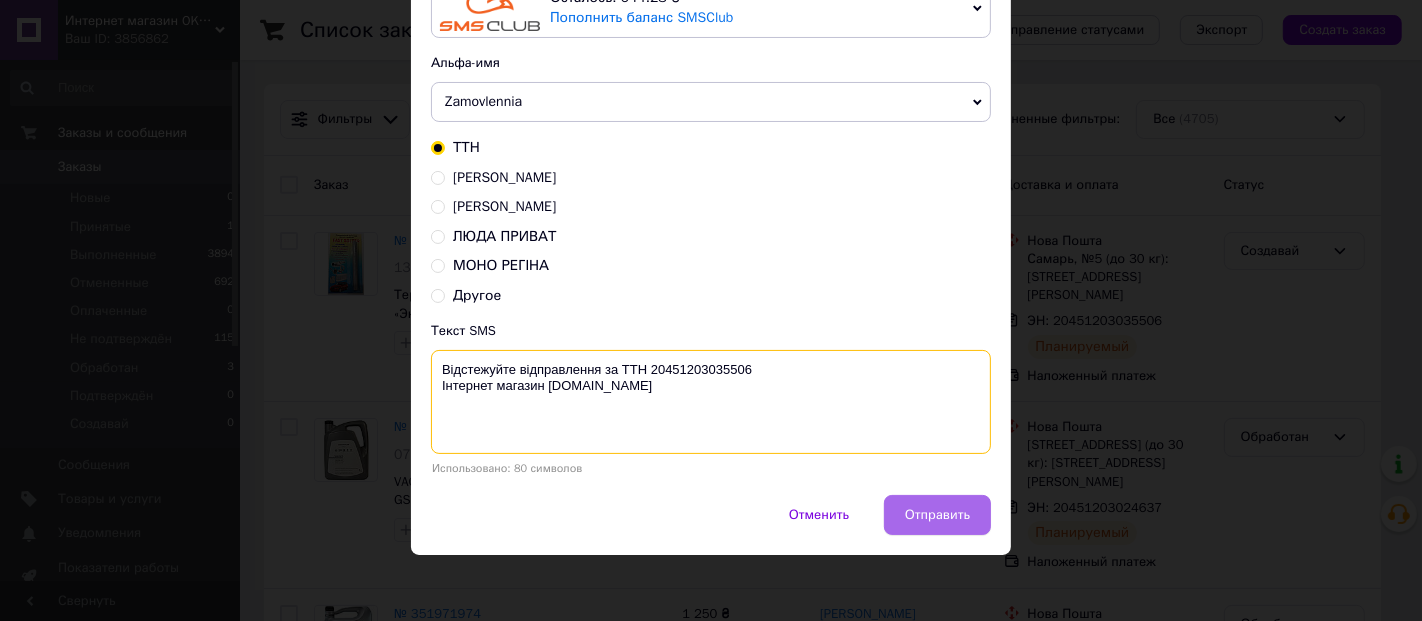 type on "Відстежуйте відправлення за ТТН 20451203035506
Інтернет магазин [DOMAIN_NAME]" 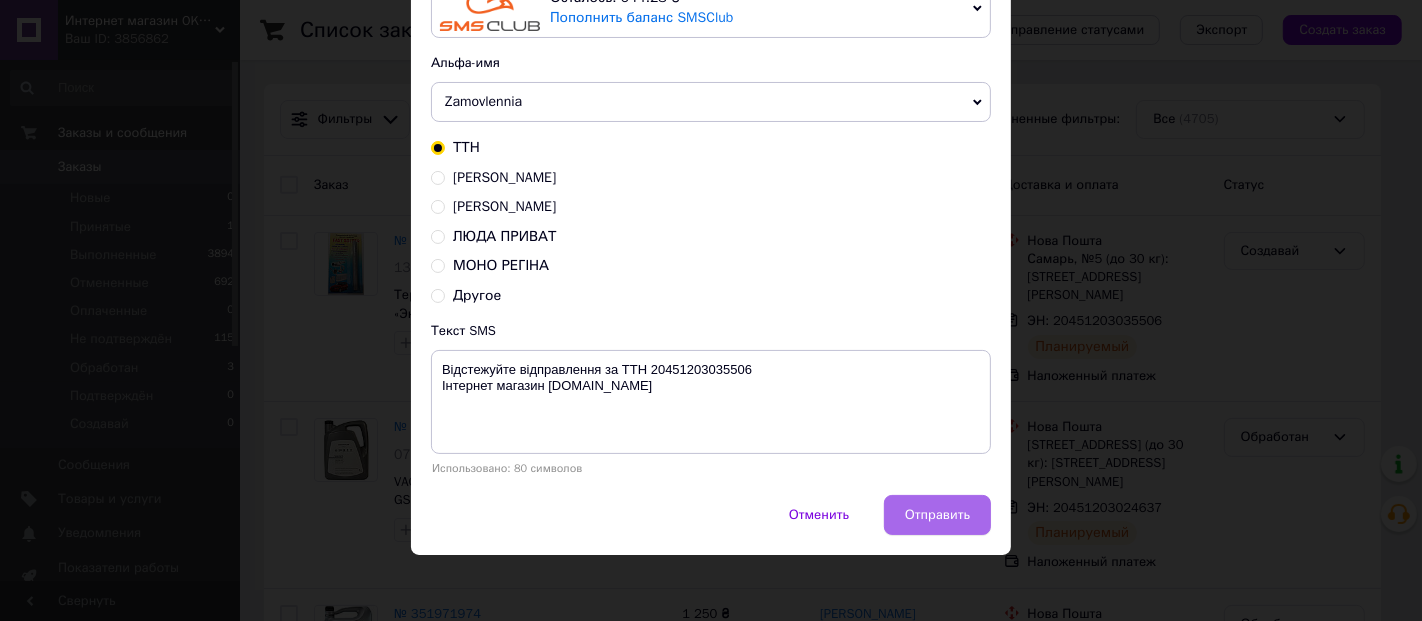 click on "Отправить" at bounding box center [937, 515] 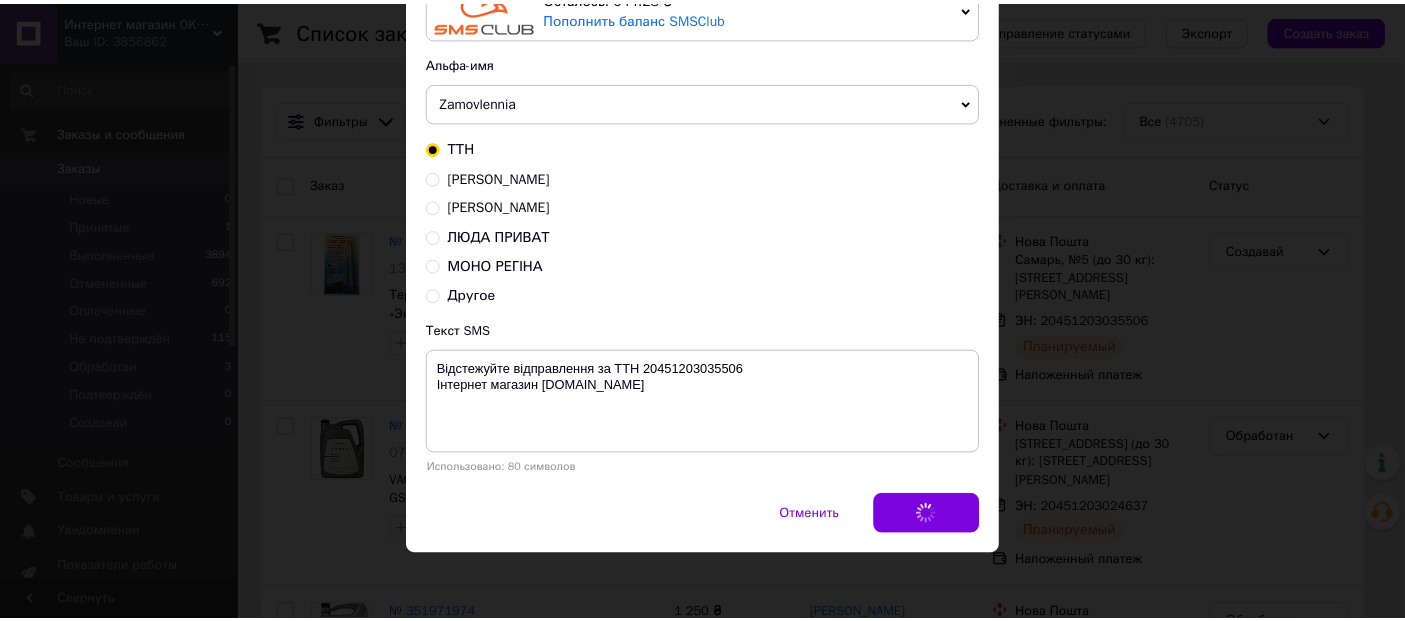 scroll, scrollTop: 0, scrollLeft: 0, axis: both 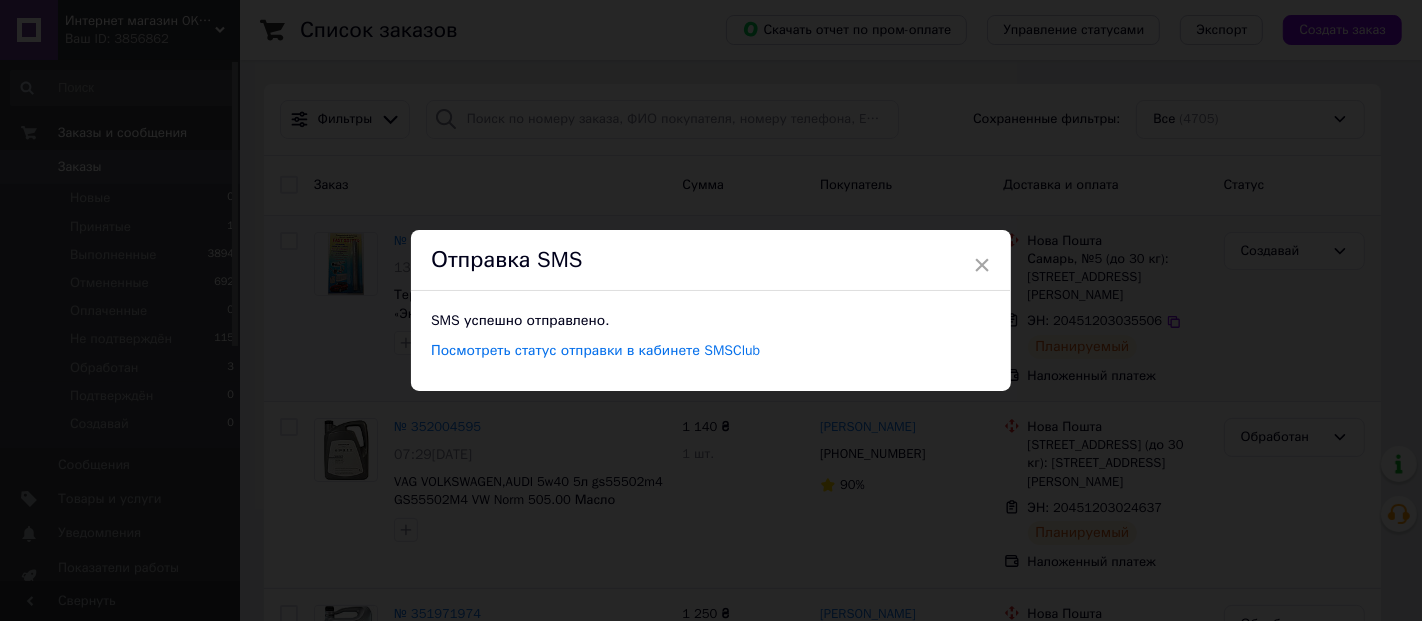 drag, startPoint x: 1171, startPoint y: 312, endPoint x: 1286, endPoint y: 272, distance: 121.75796 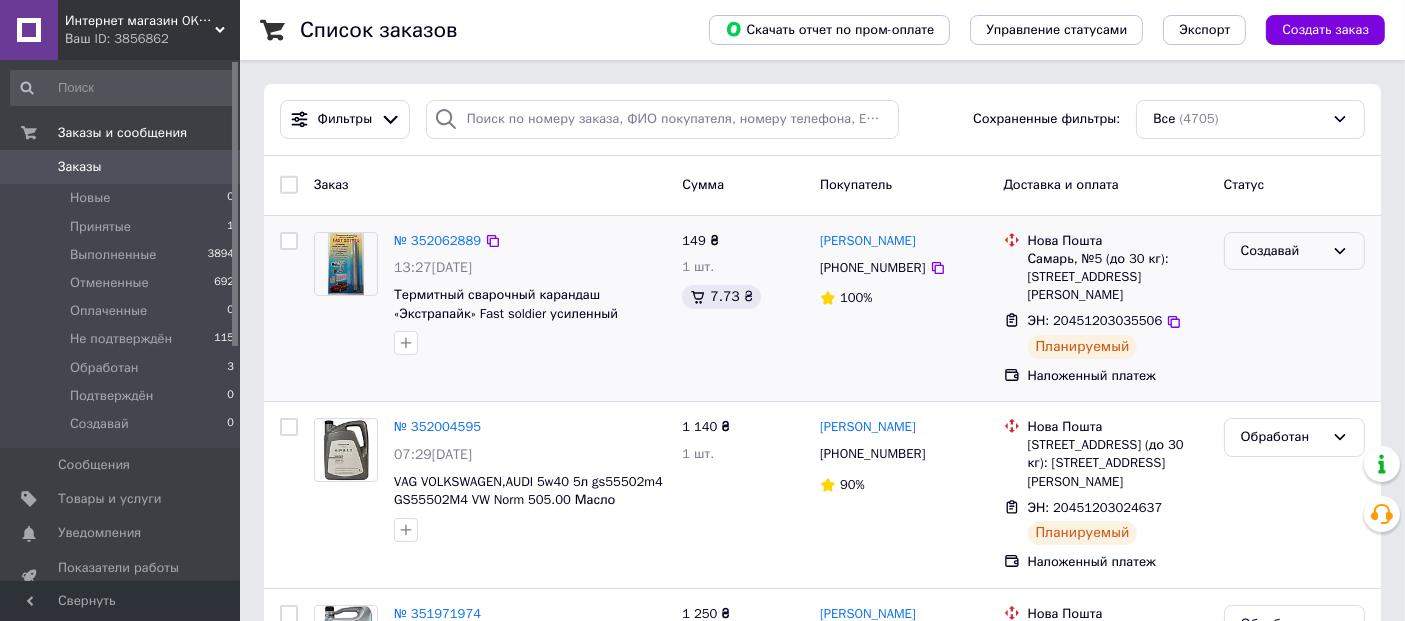 click on "Создавай" at bounding box center (1282, 251) 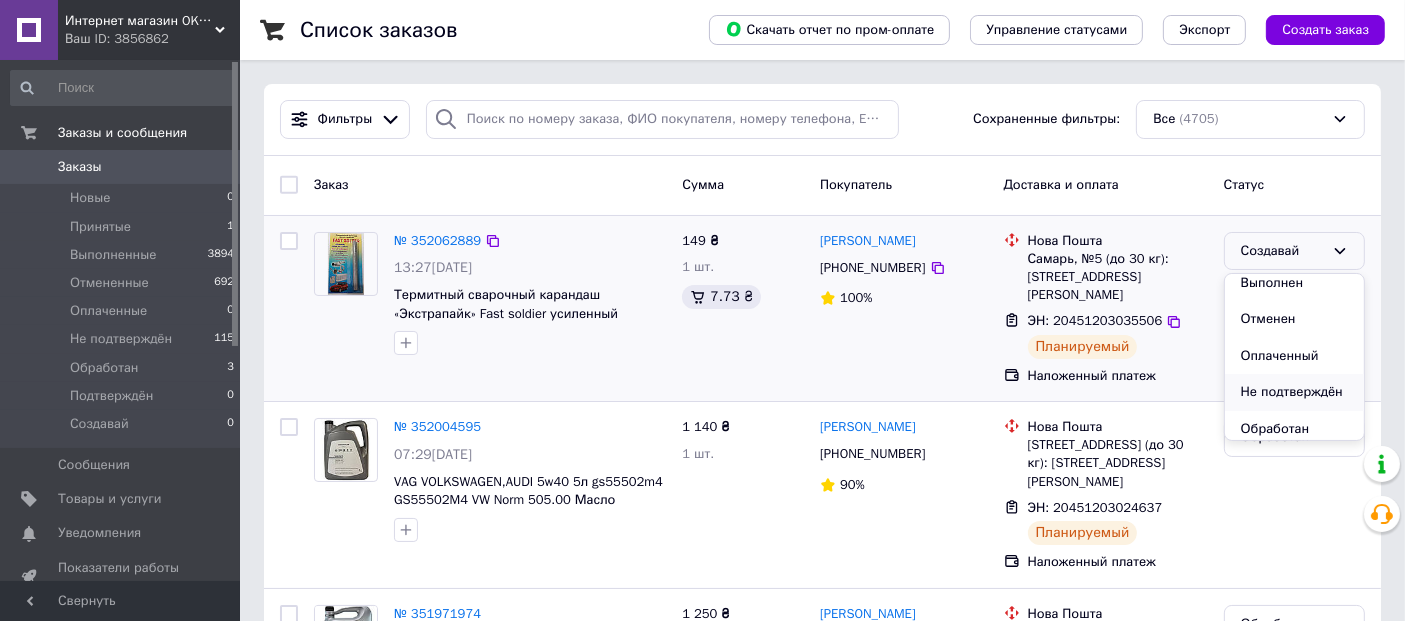 scroll, scrollTop: 90, scrollLeft: 0, axis: vertical 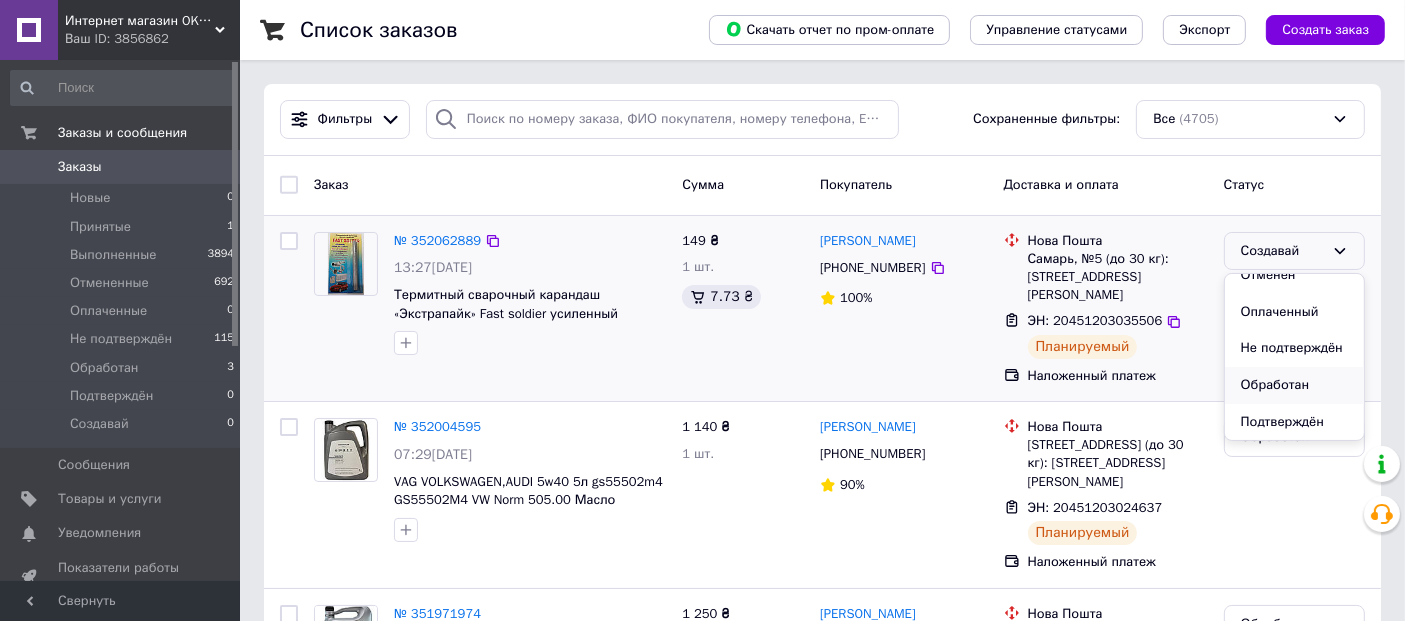 click on "Обработан" at bounding box center (1294, 385) 